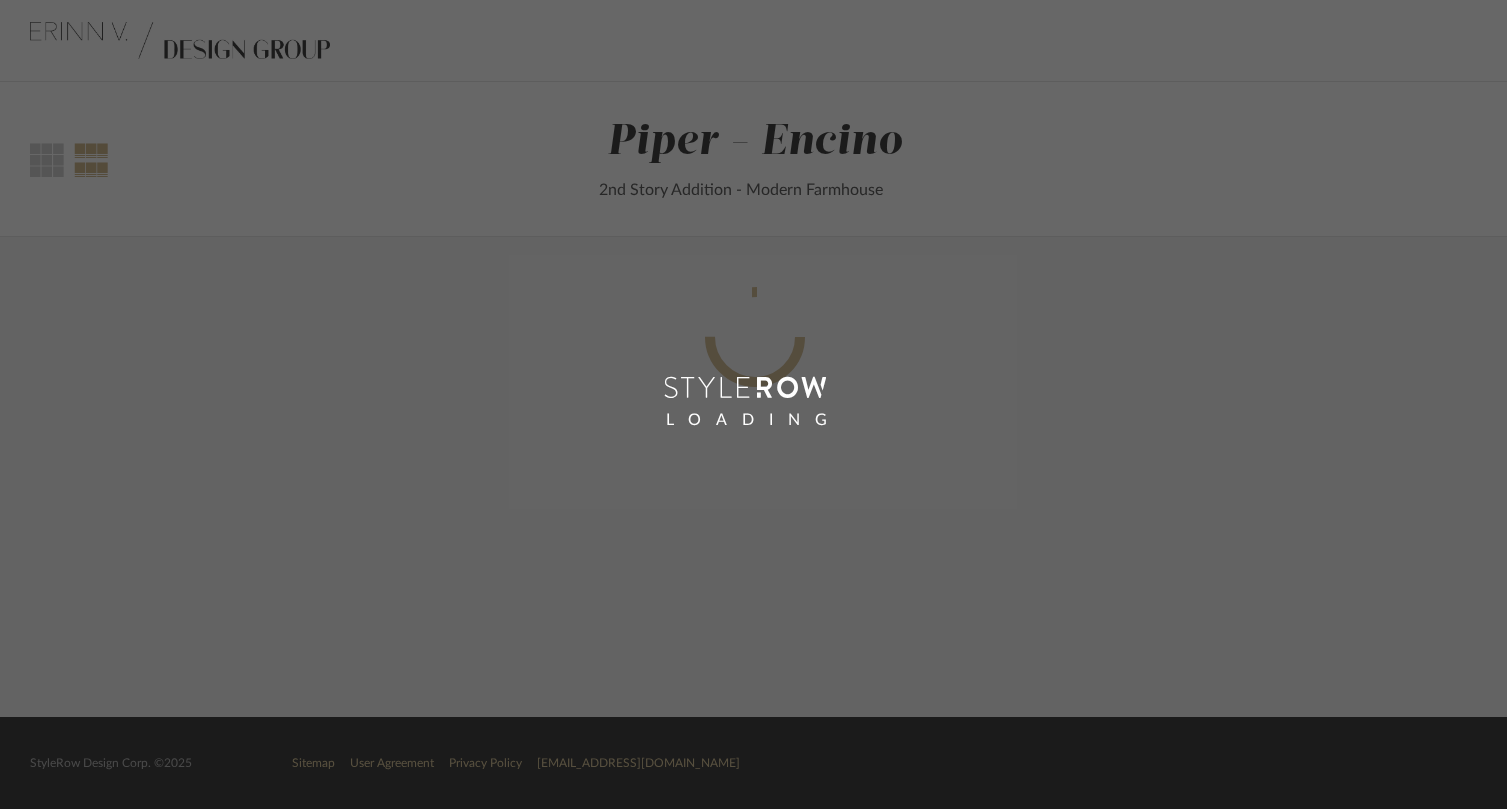 scroll, scrollTop: 0, scrollLeft: 0, axis: both 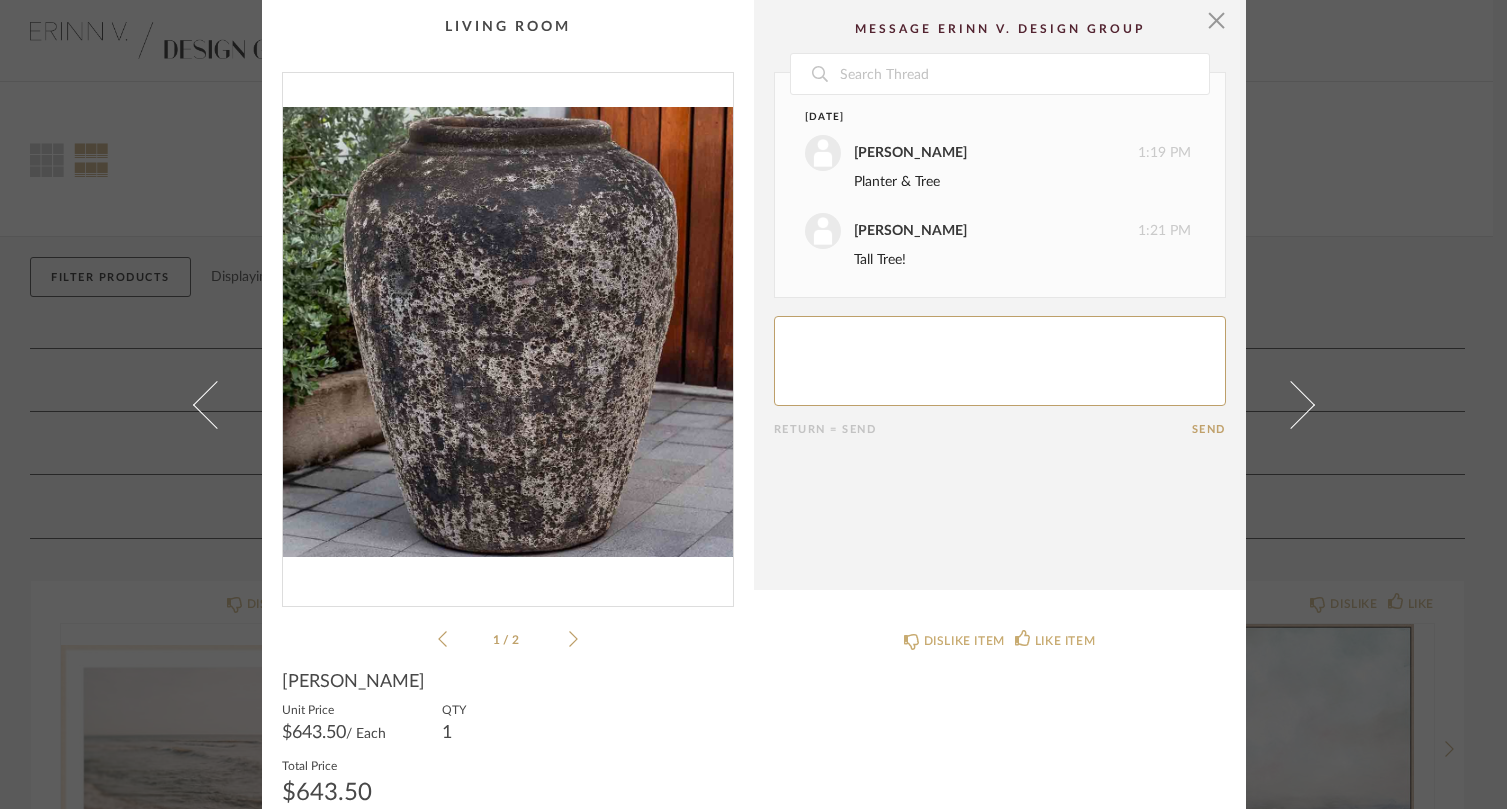 click at bounding box center (508, 331) 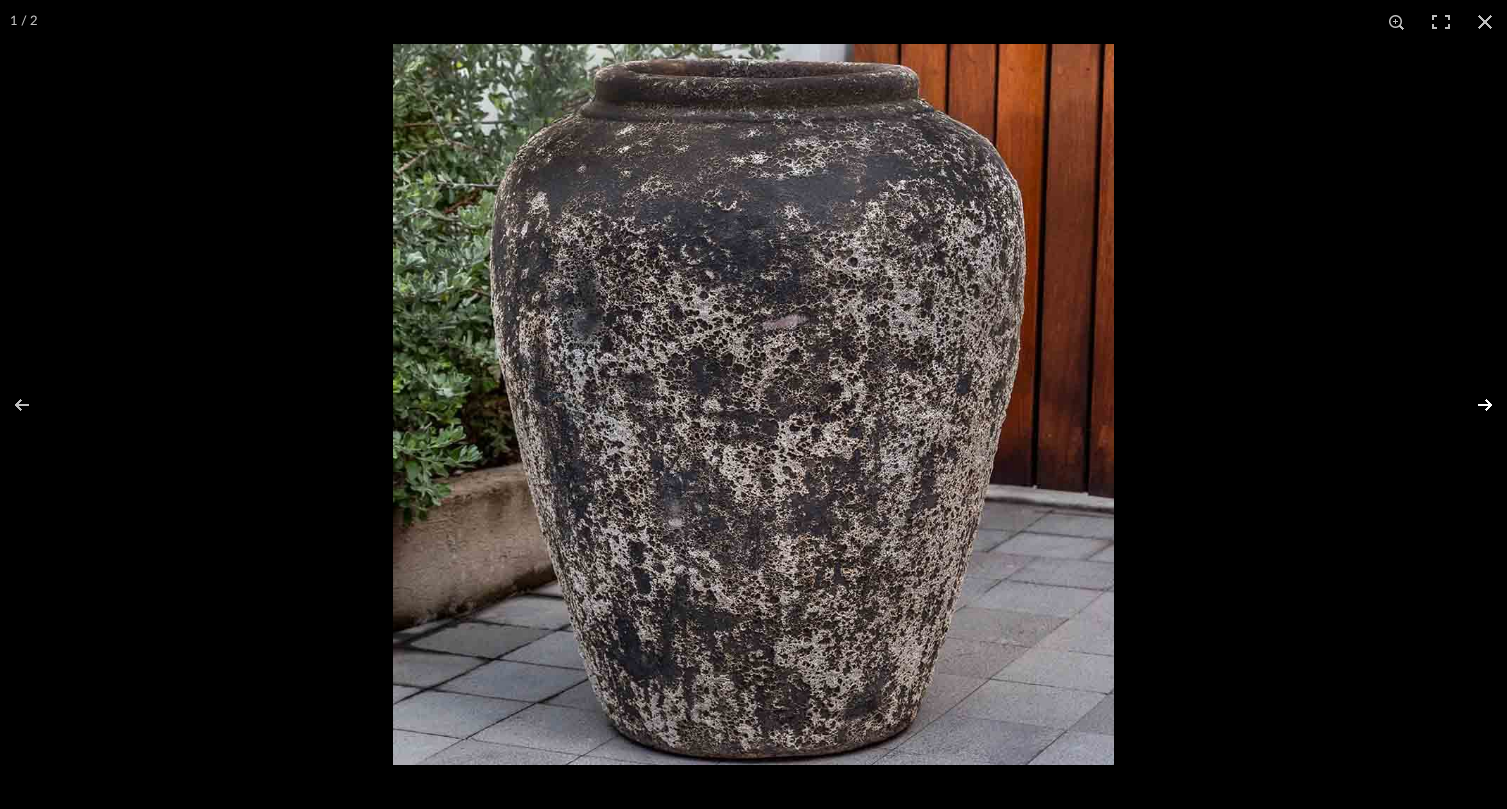 click at bounding box center [1472, 405] 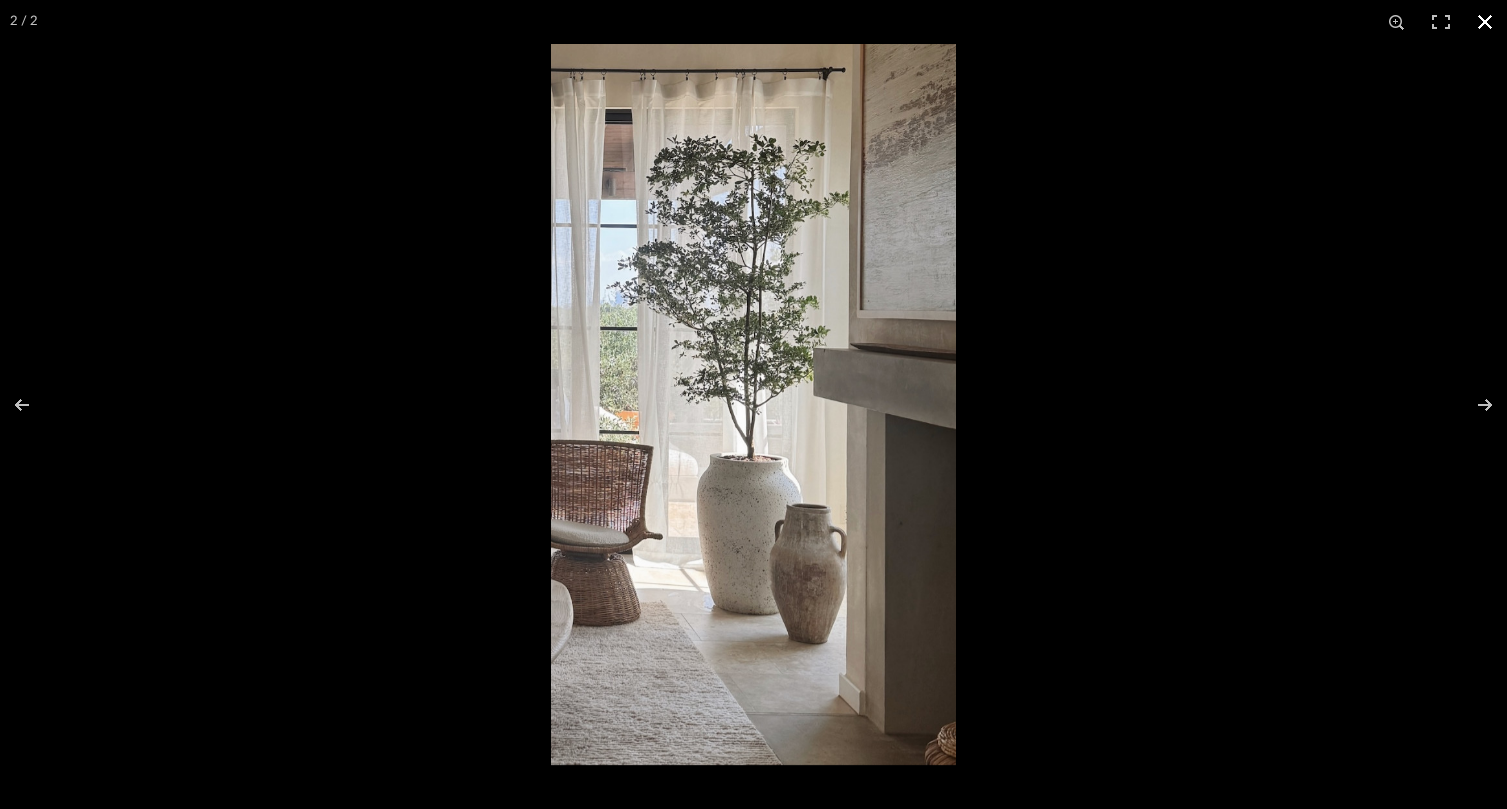 click at bounding box center [1485, 22] 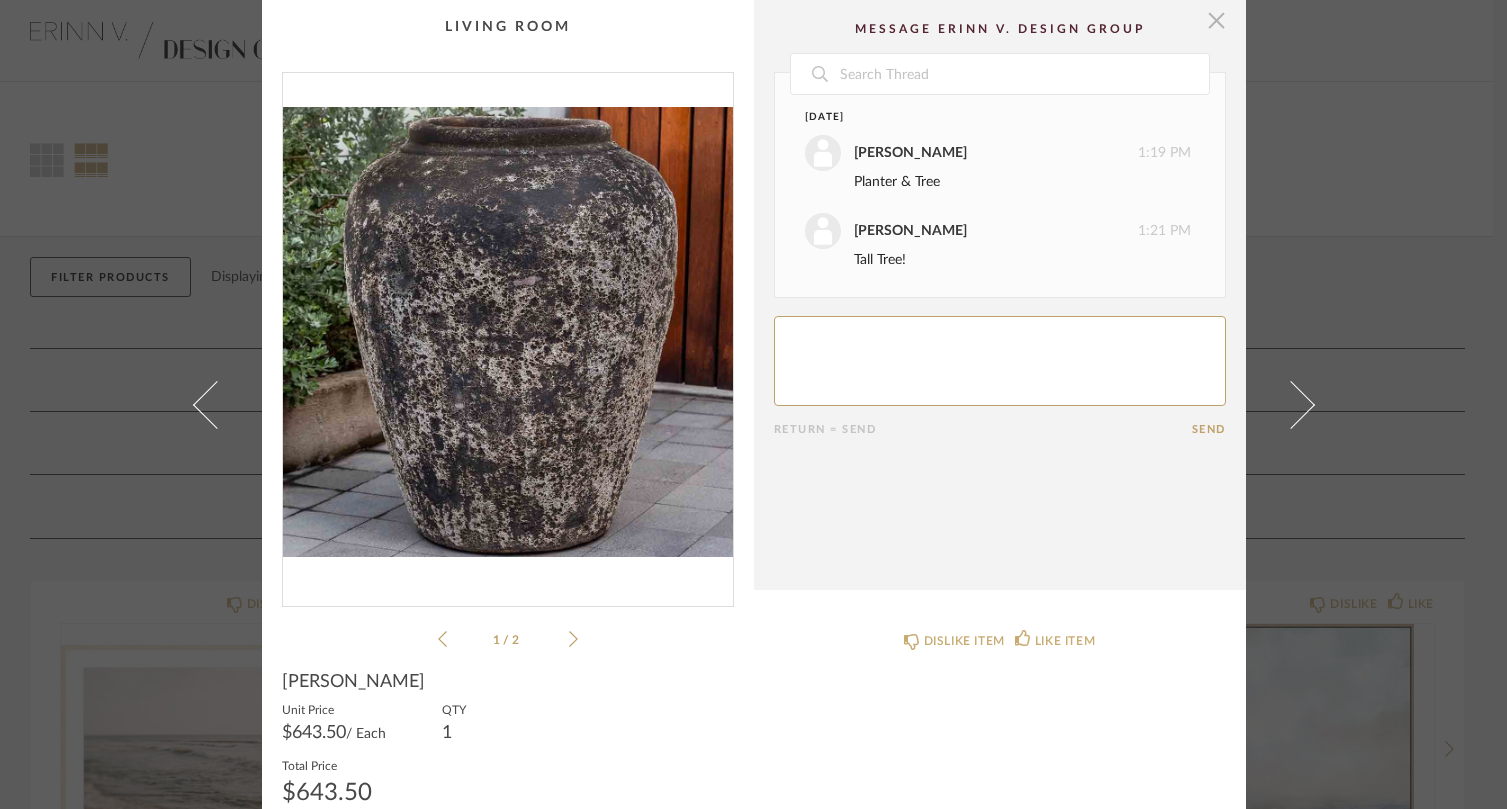 click at bounding box center [1217, 20] 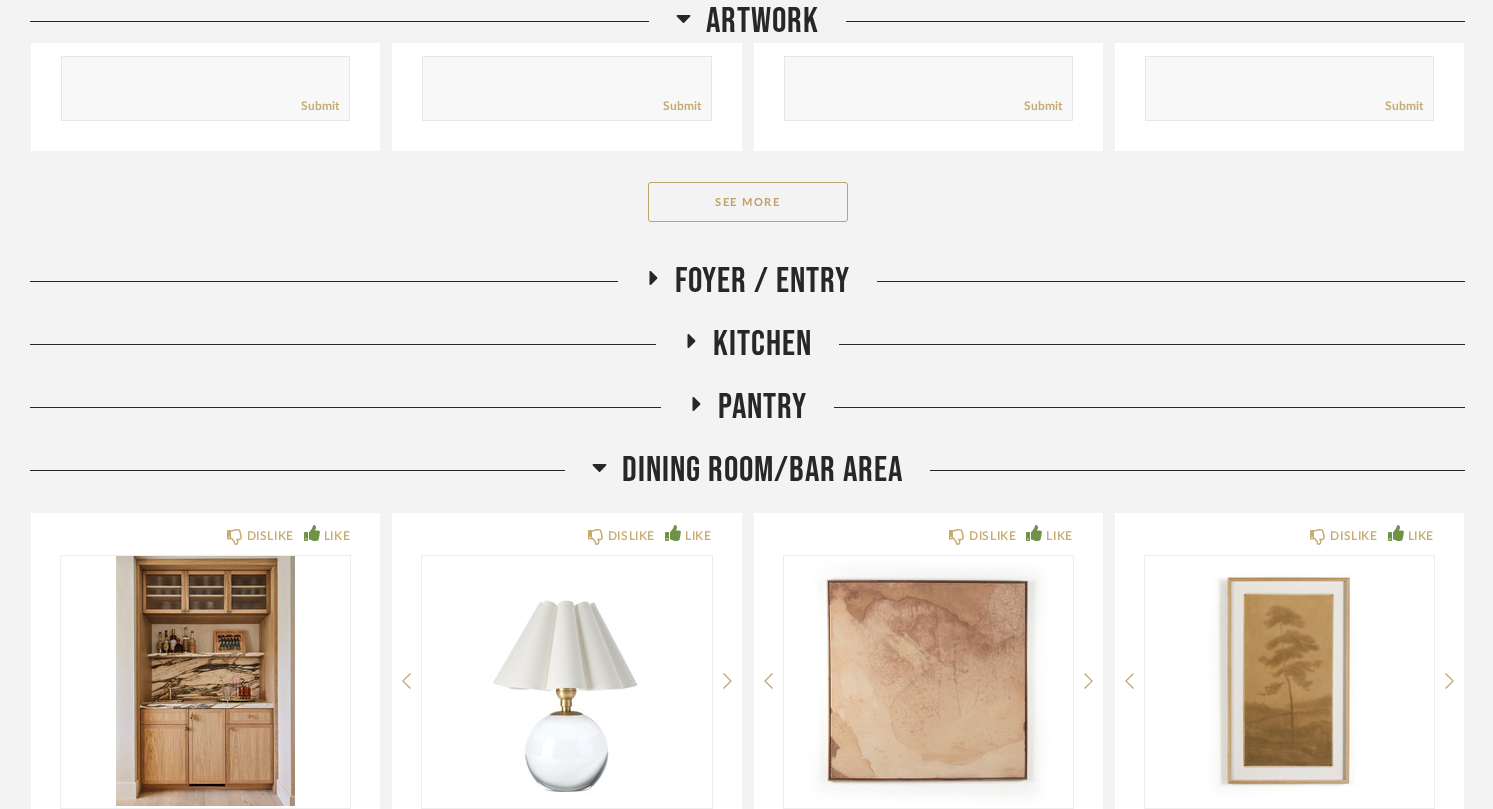 scroll, scrollTop: 1082, scrollLeft: 0, axis: vertical 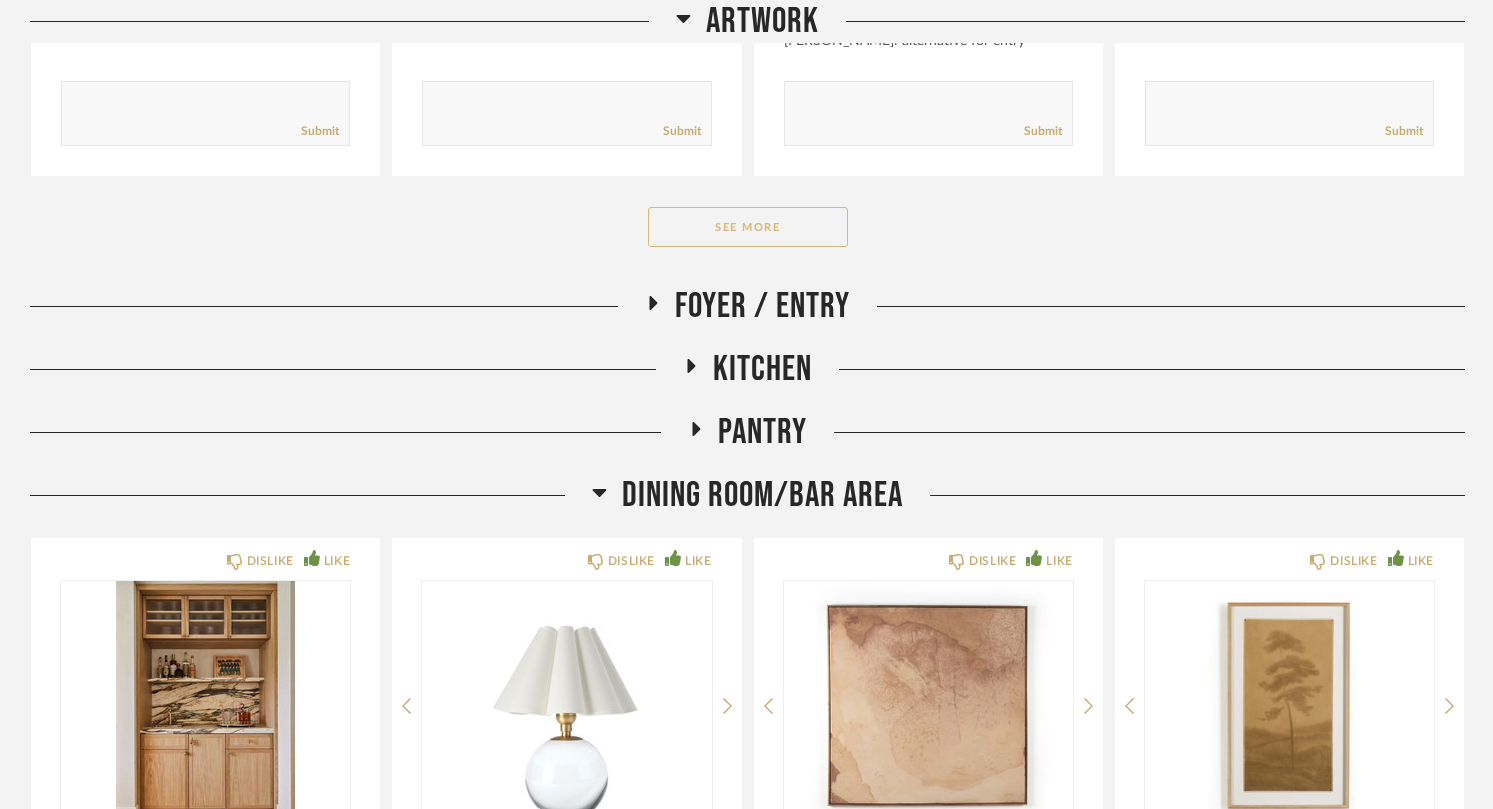 click on "See More" 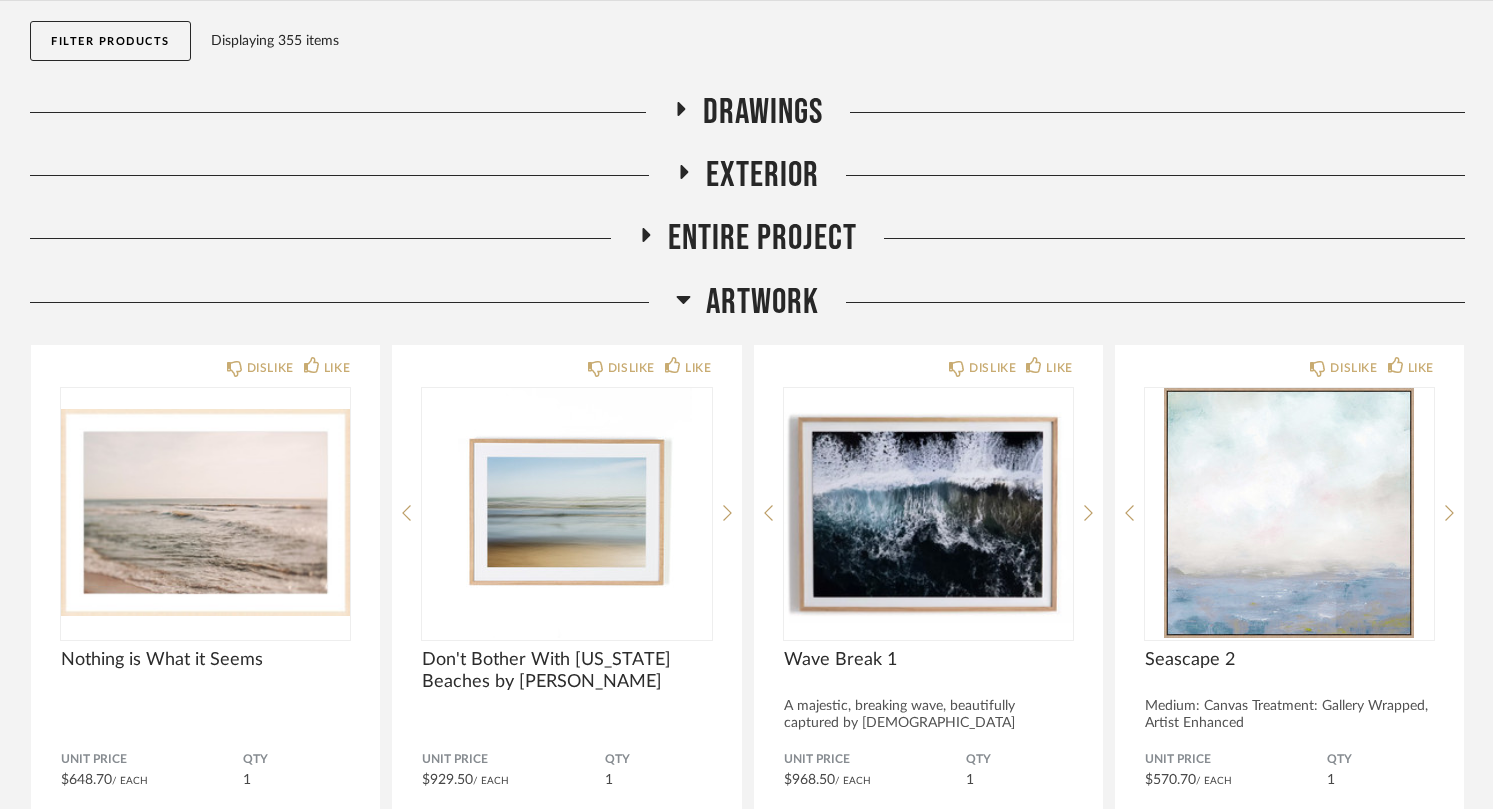 scroll, scrollTop: 0, scrollLeft: 0, axis: both 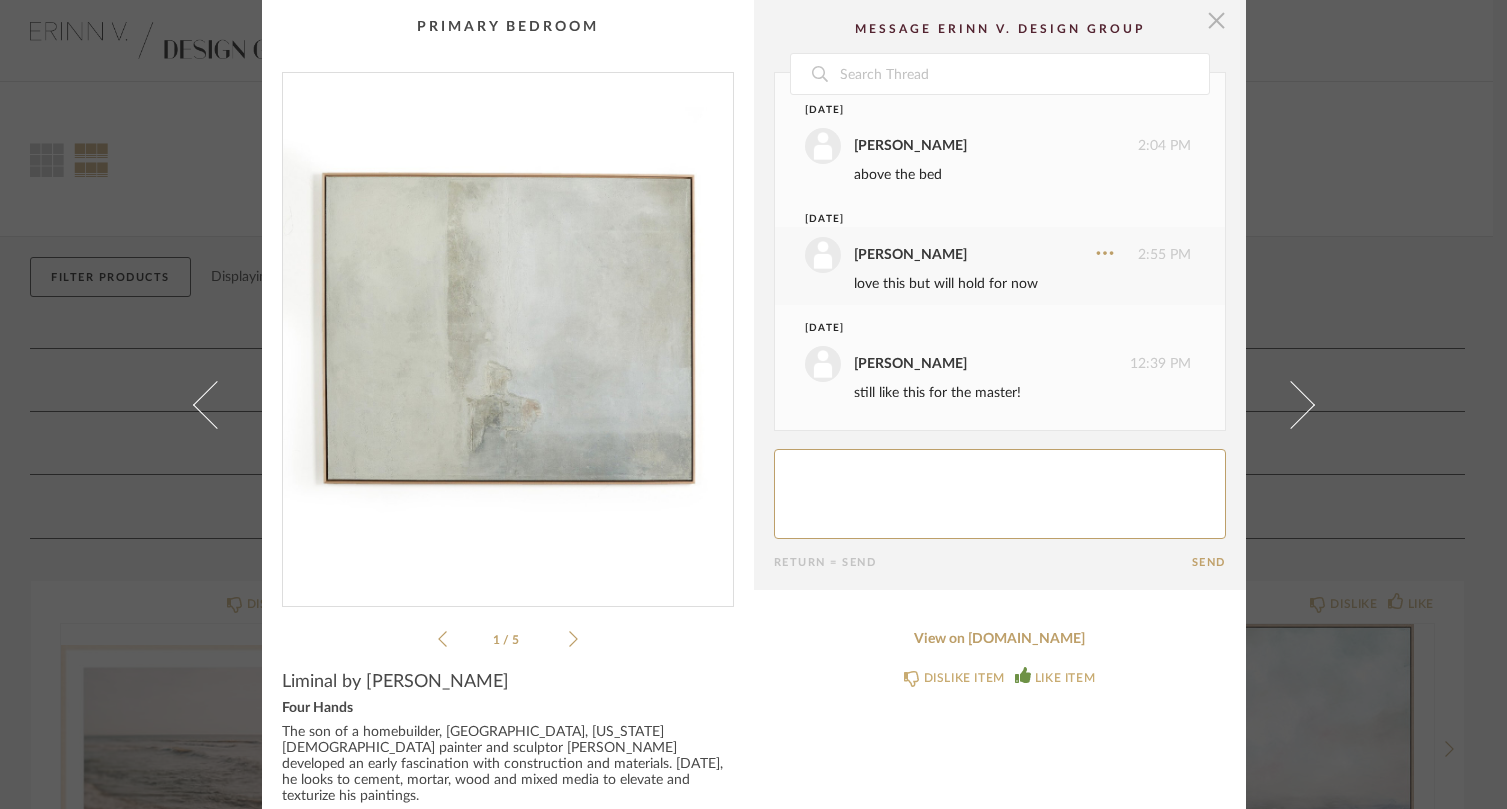click at bounding box center (1217, 20) 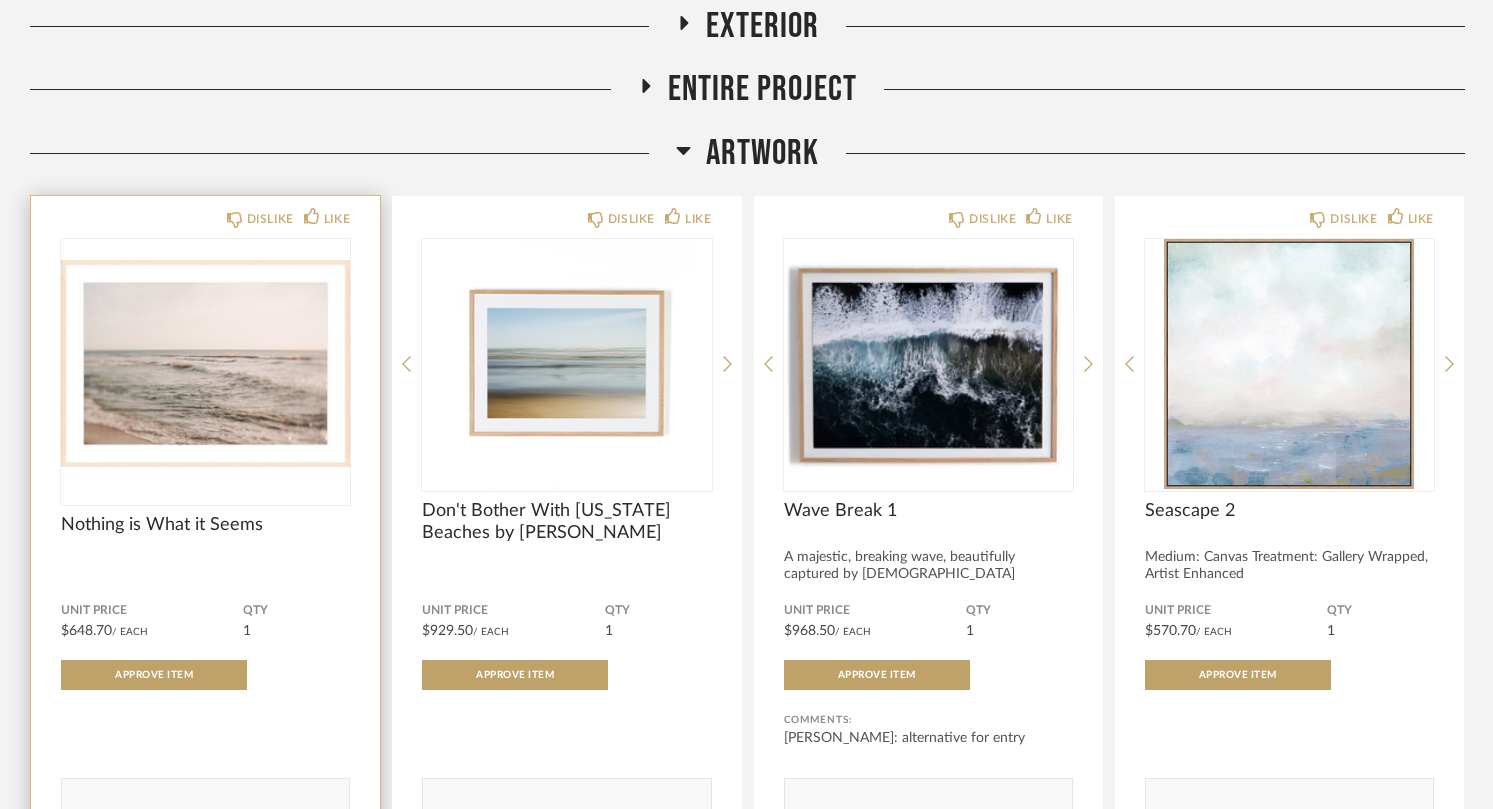 scroll, scrollTop: 388, scrollLeft: 0, axis: vertical 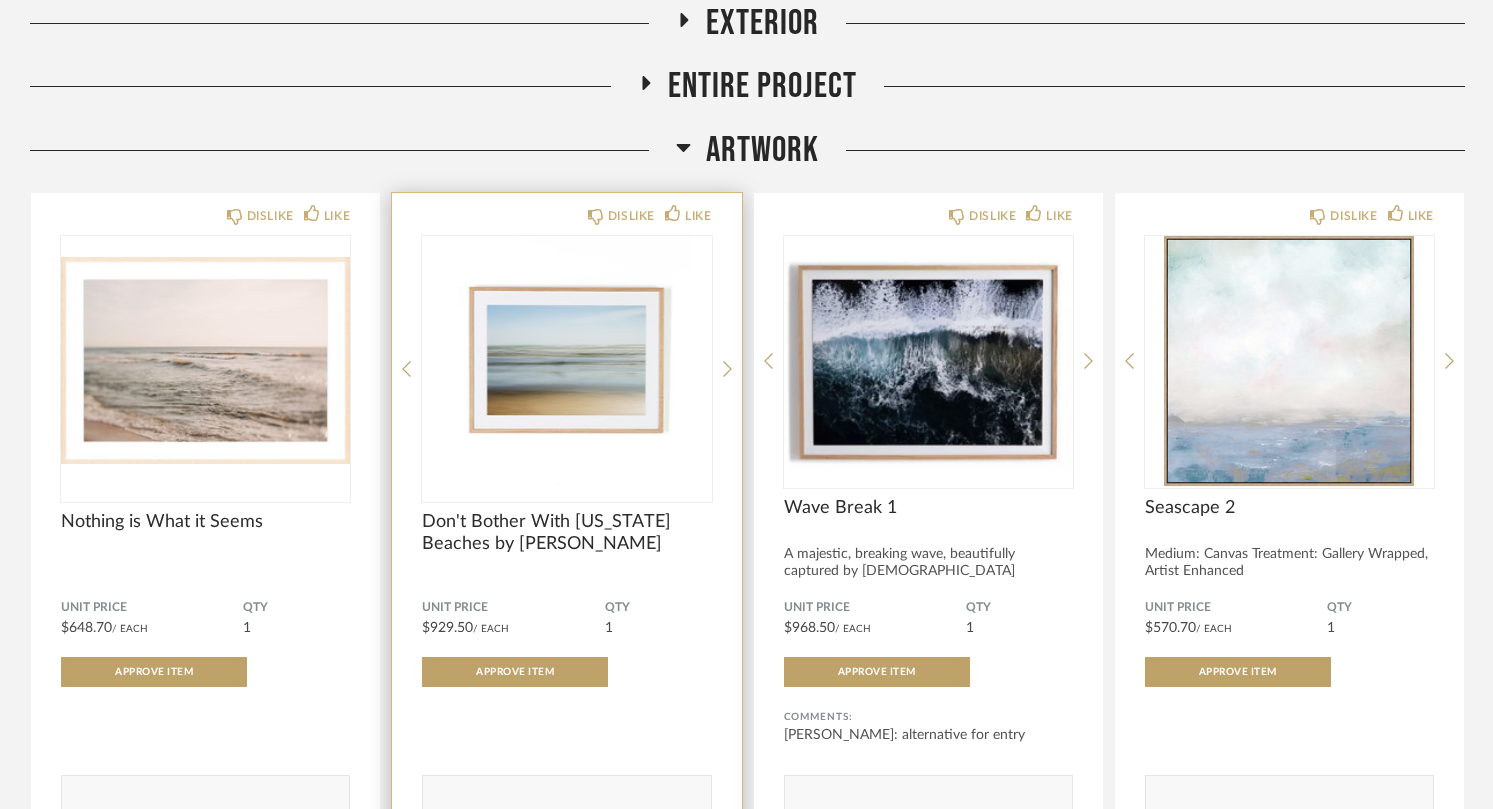 click at bounding box center (566, 361) 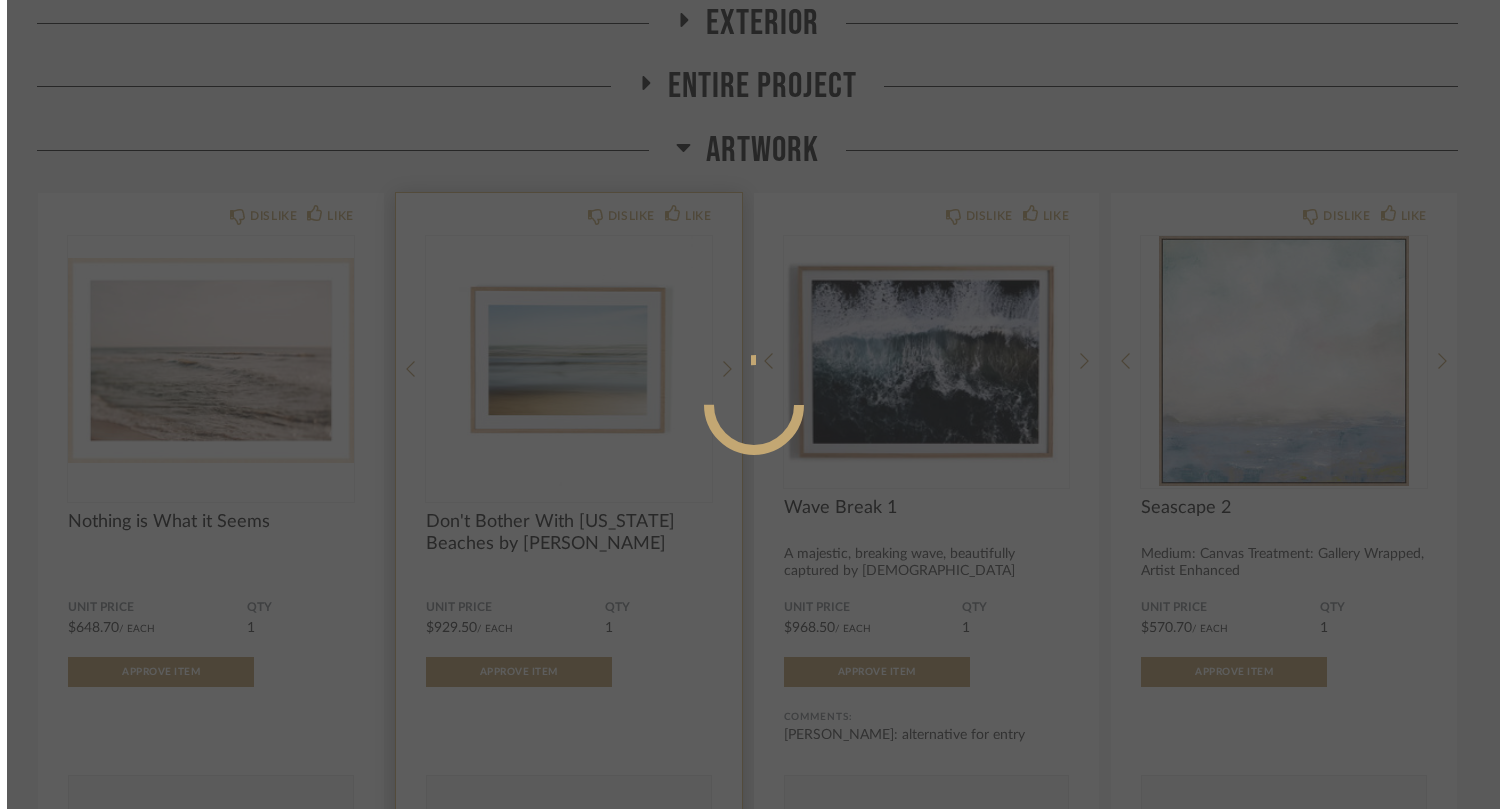 scroll, scrollTop: 0, scrollLeft: 0, axis: both 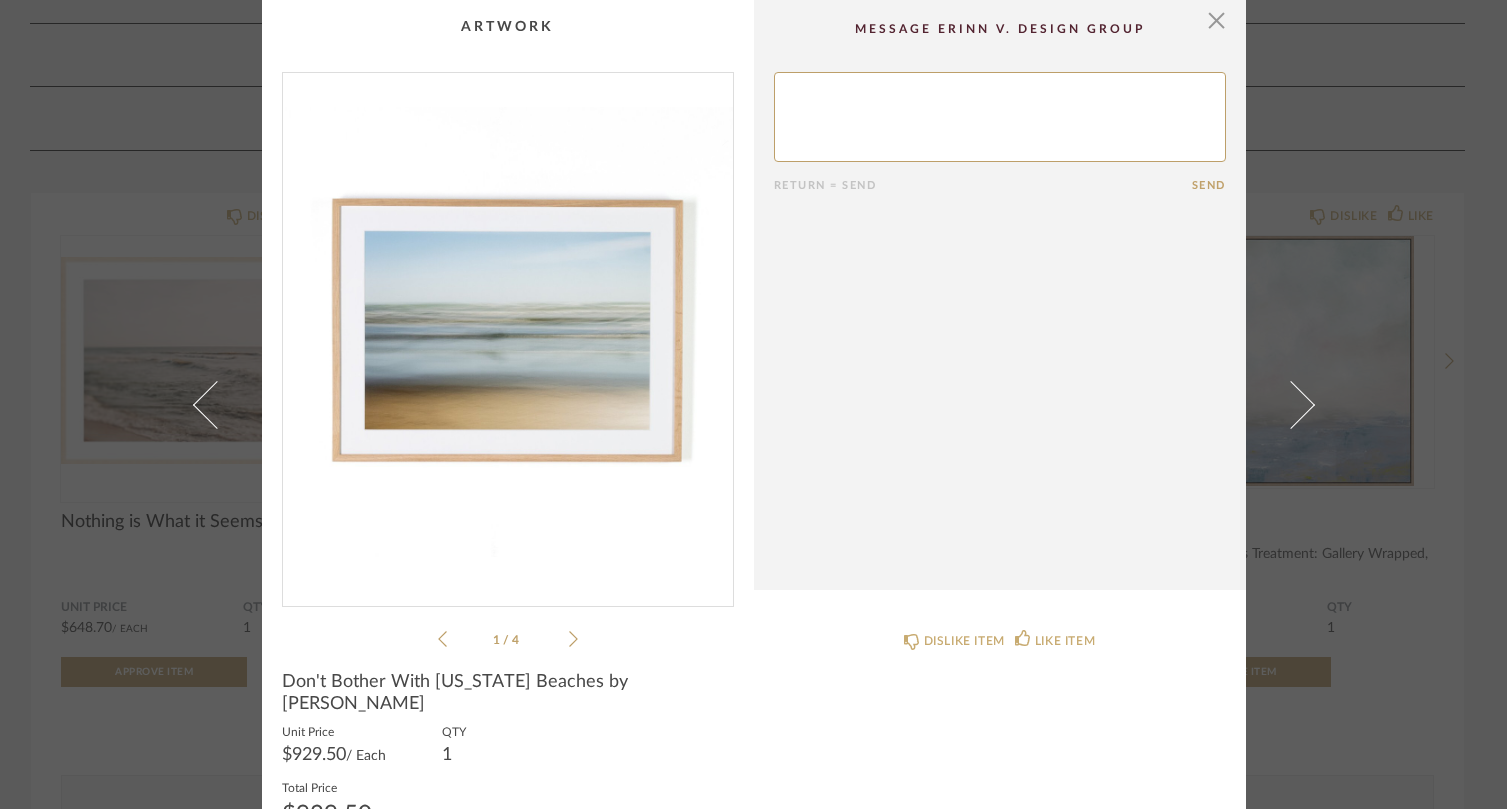 click on "1 / 4" 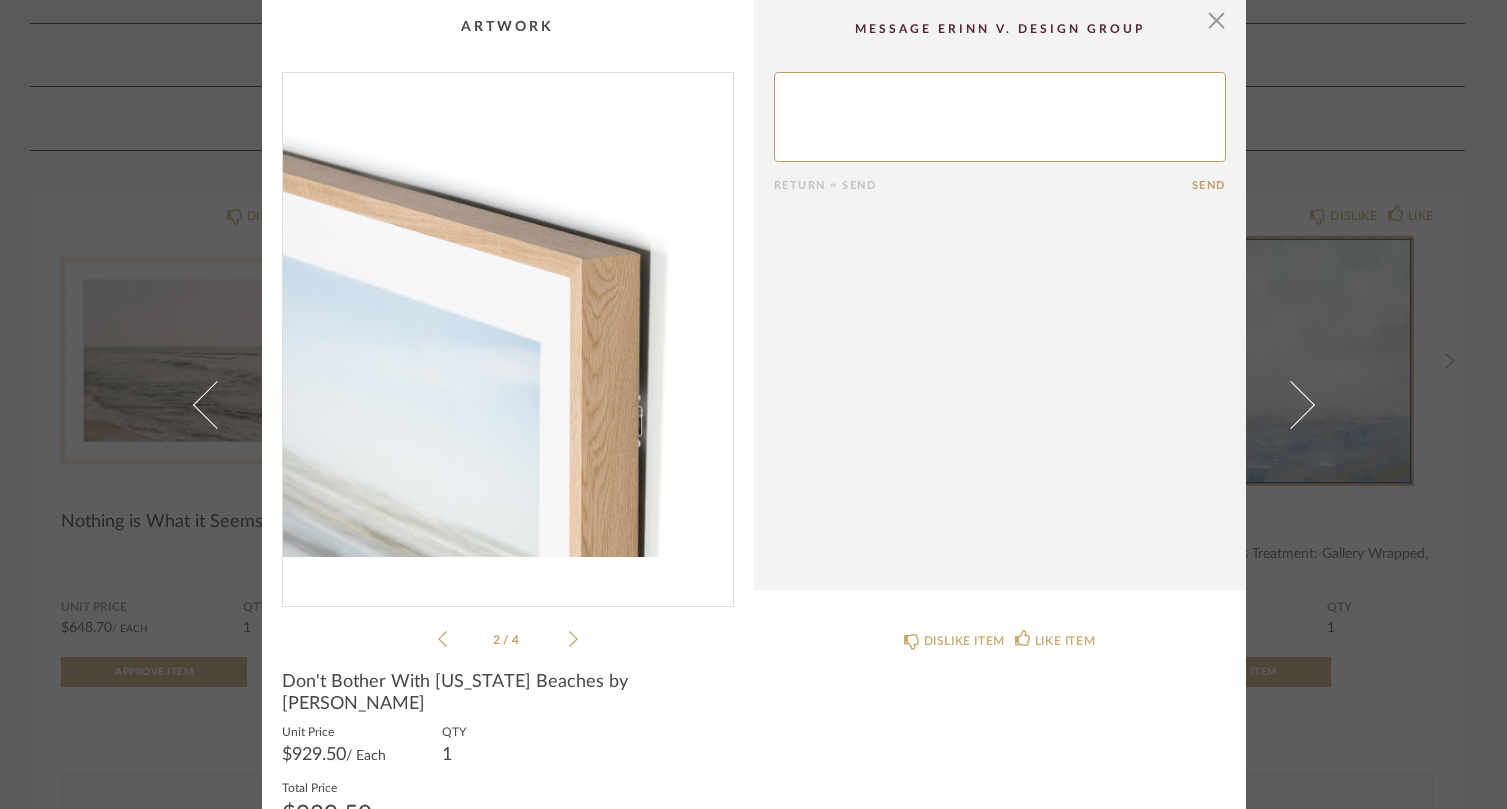 click 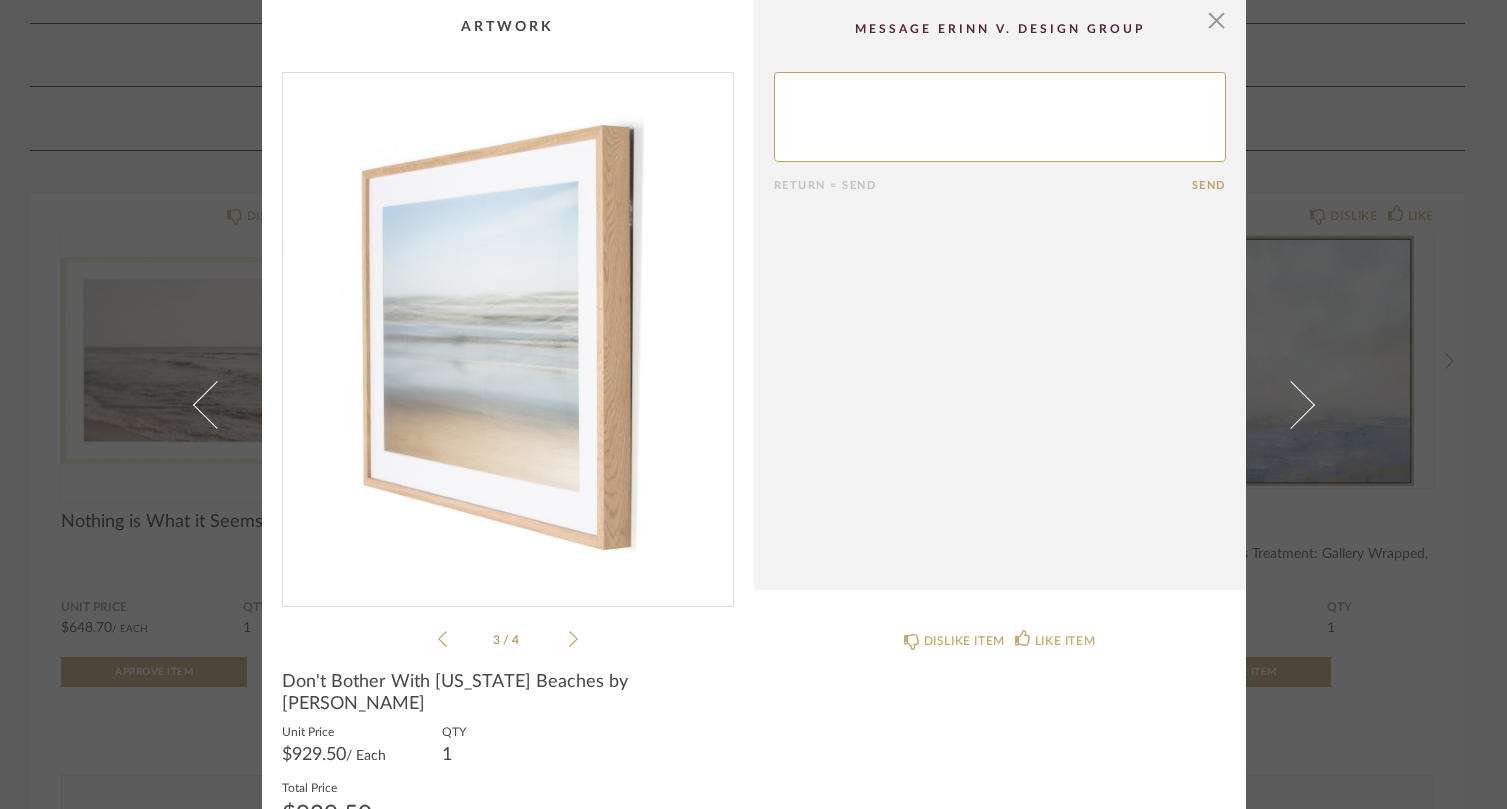 click 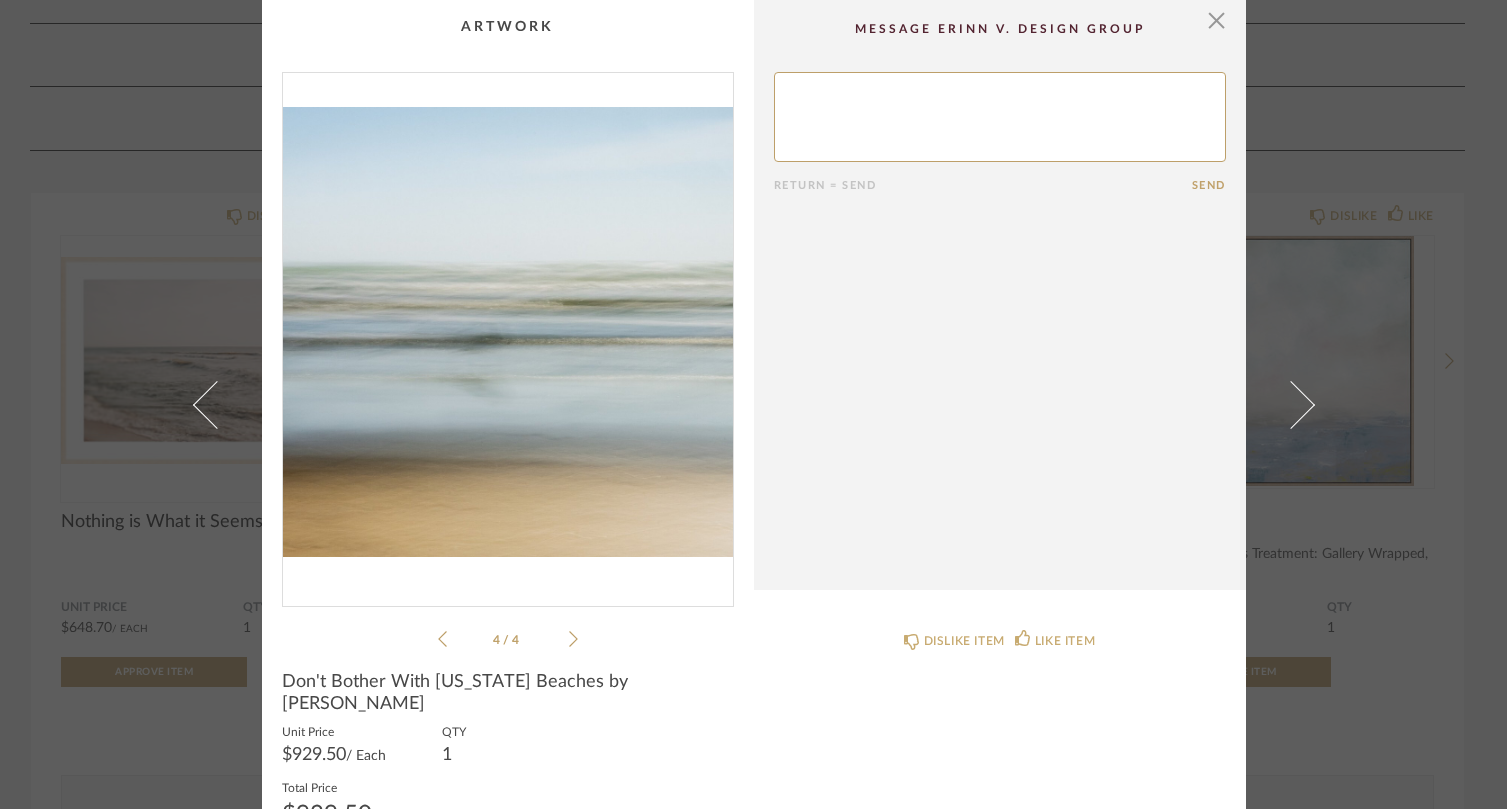 click 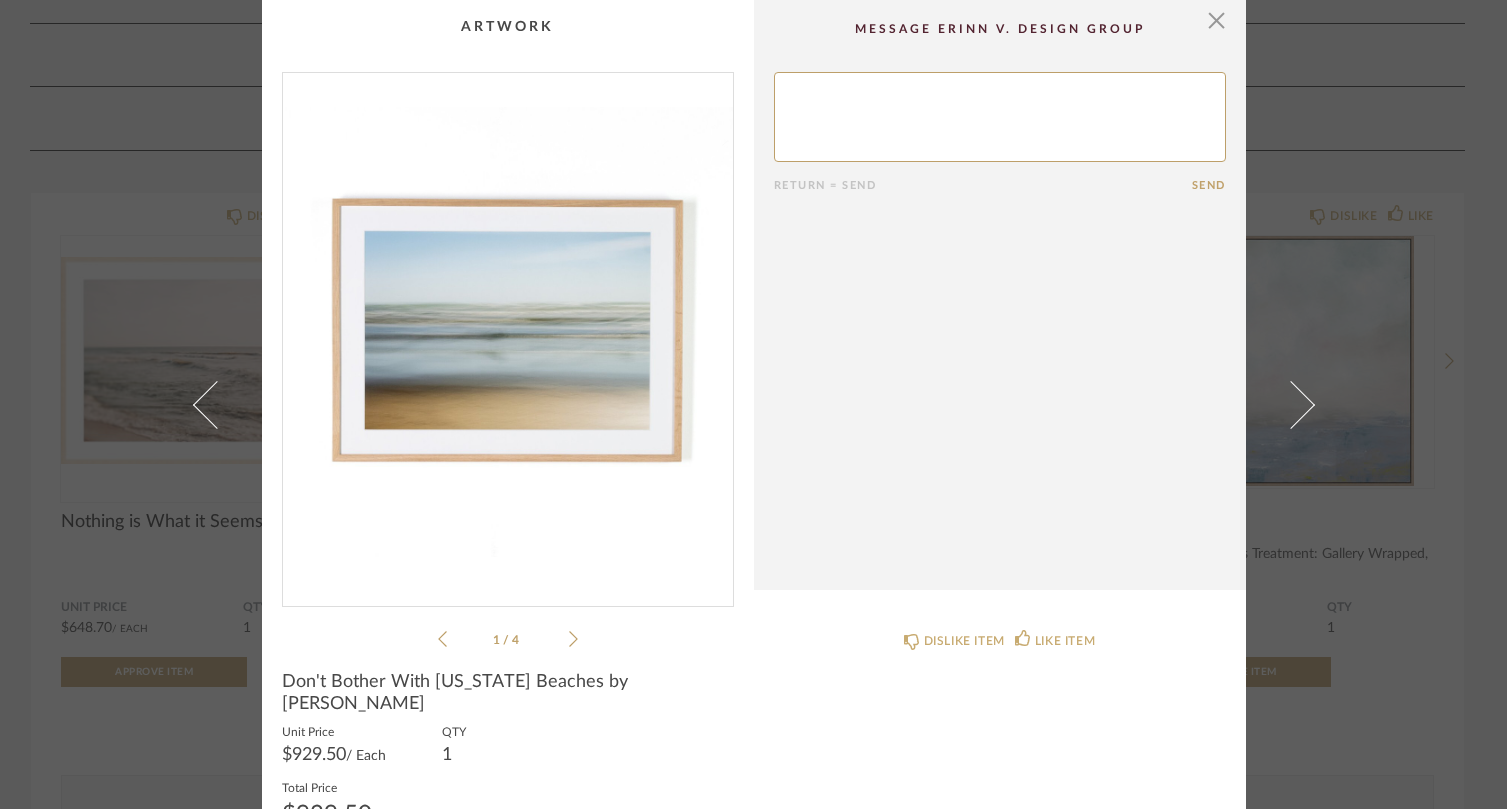 click 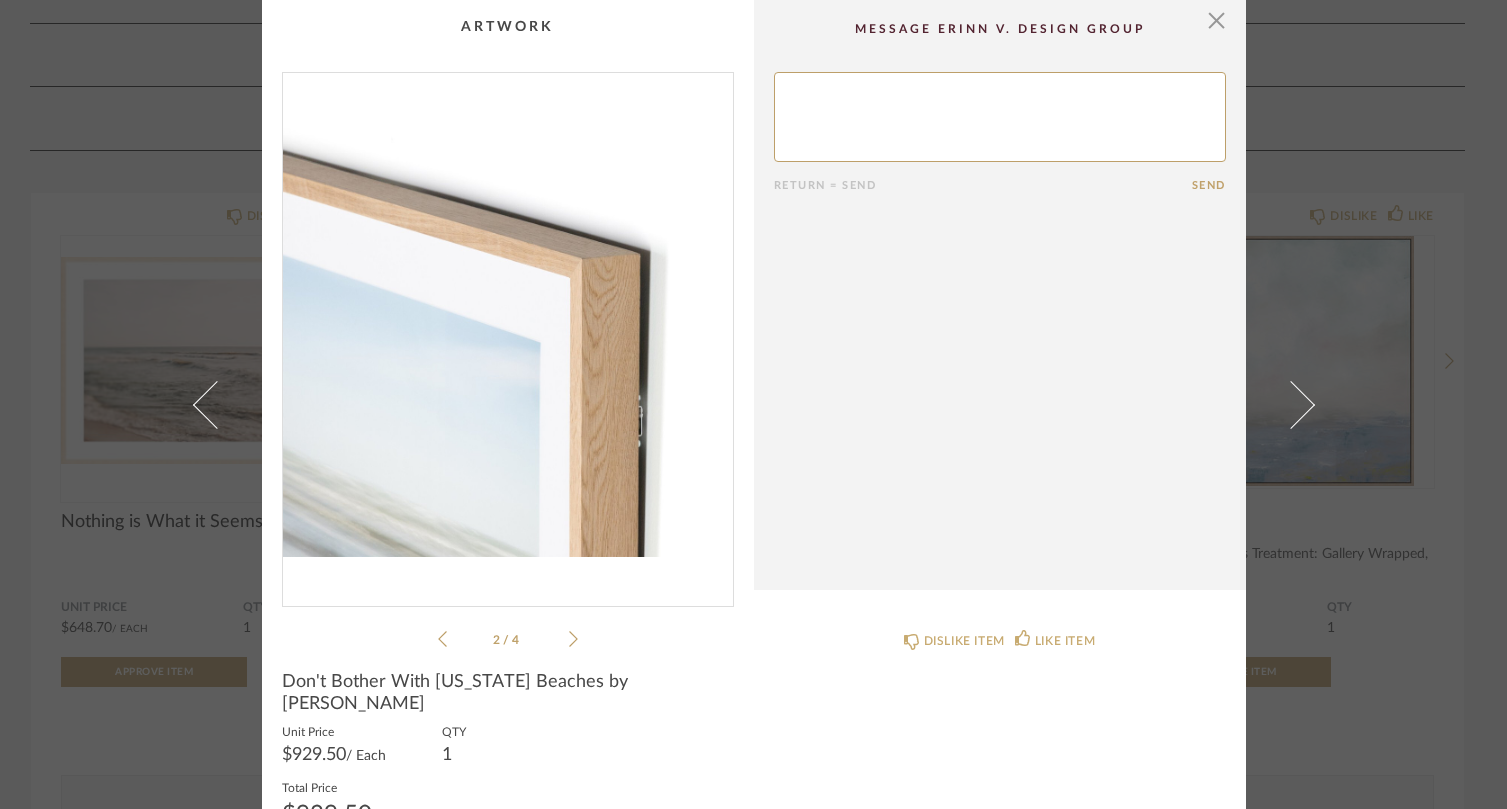 click 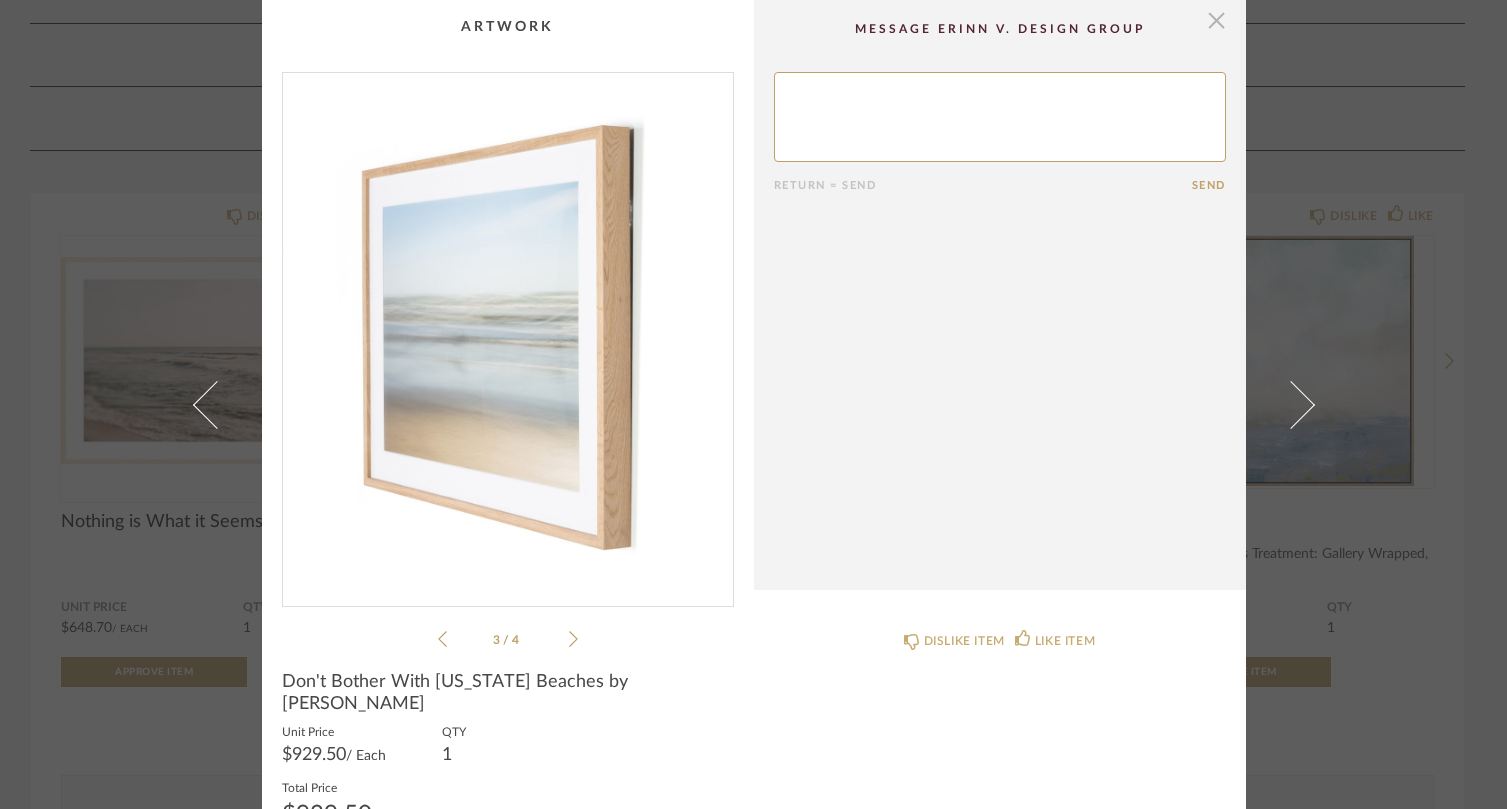 click at bounding box center (1217, 20) 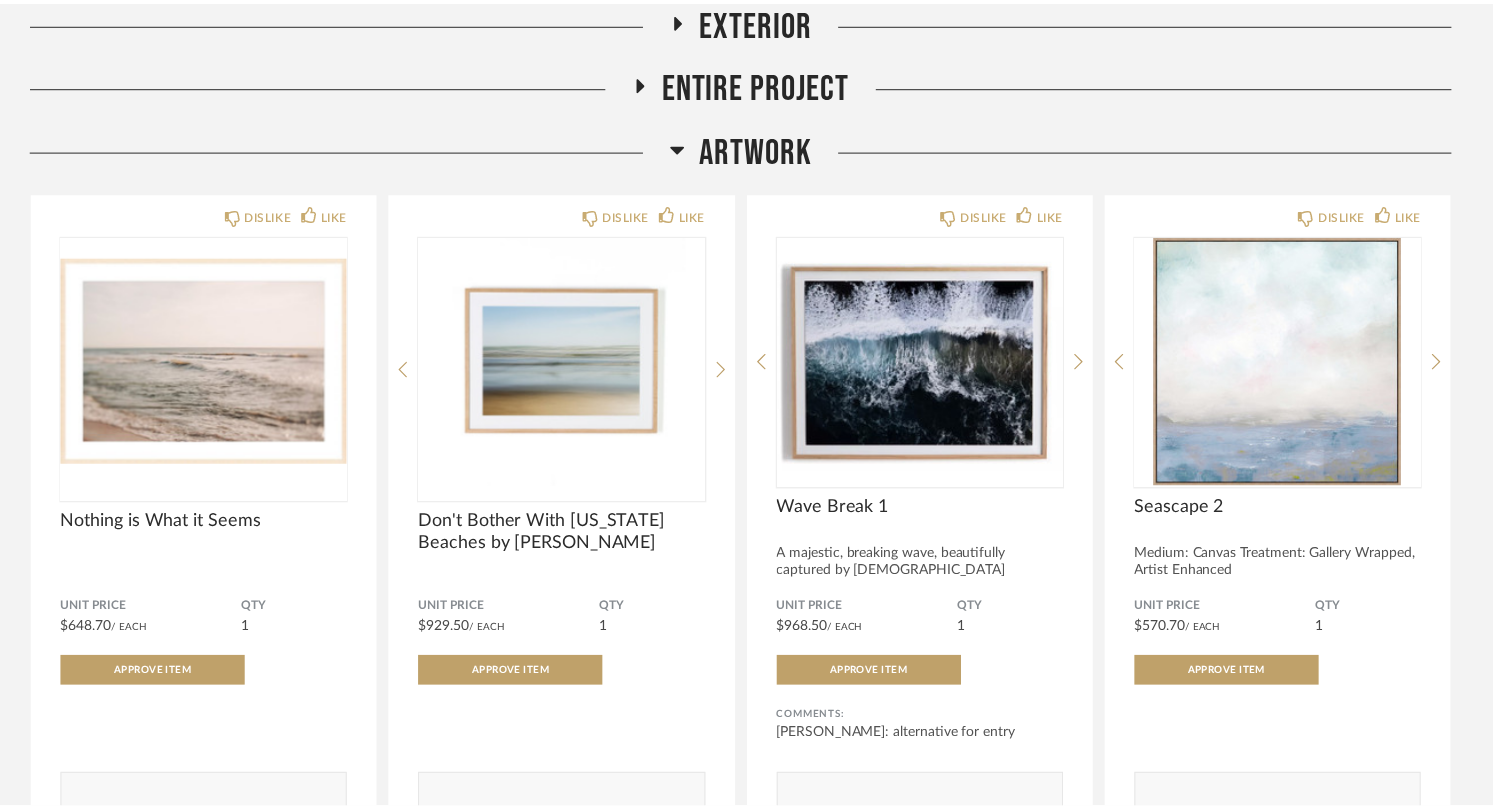 scroll, scrollTop: 388, scrollLeft: 0, axis: vertical 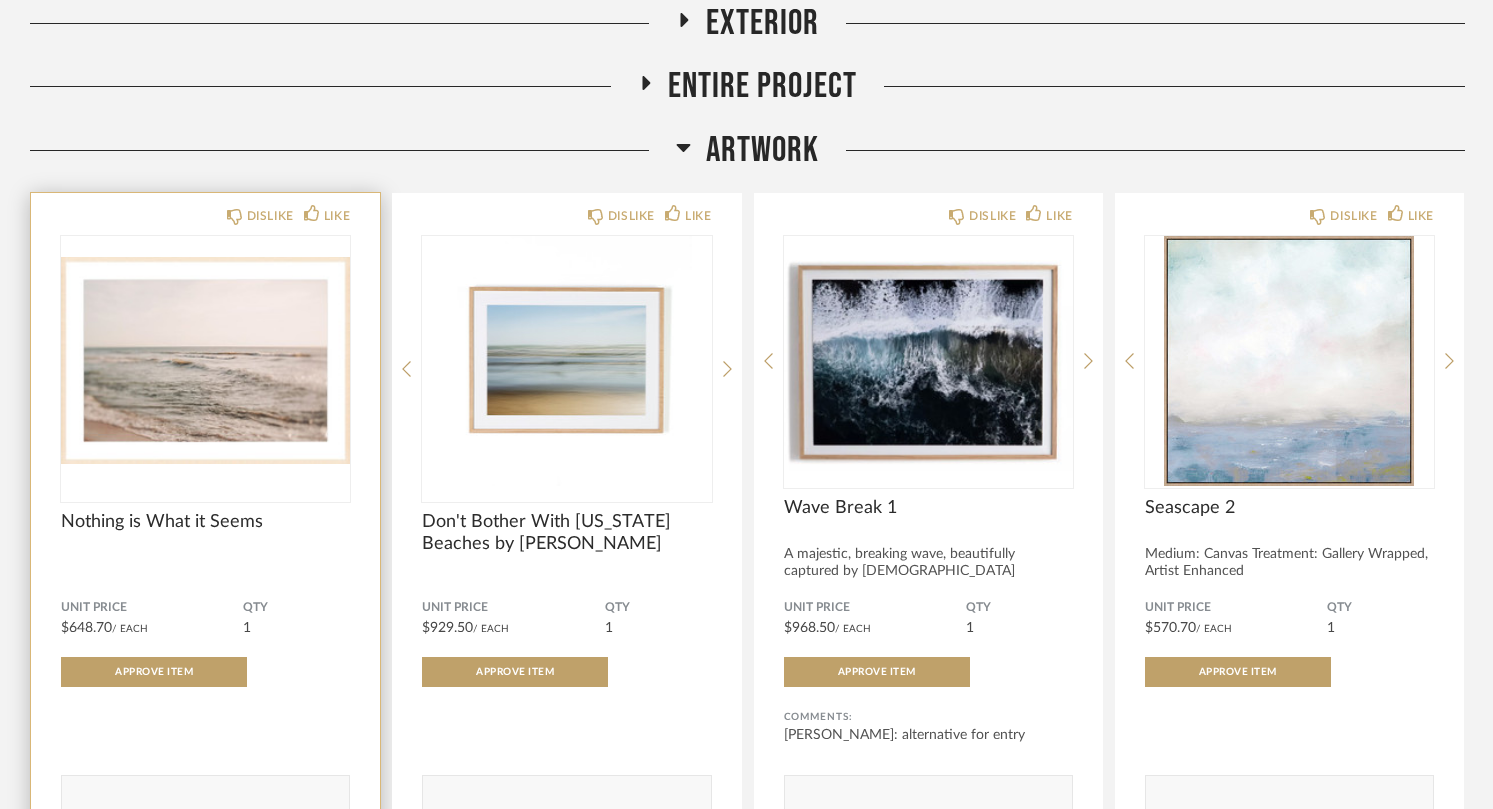 click at bounding box center [205, 361] 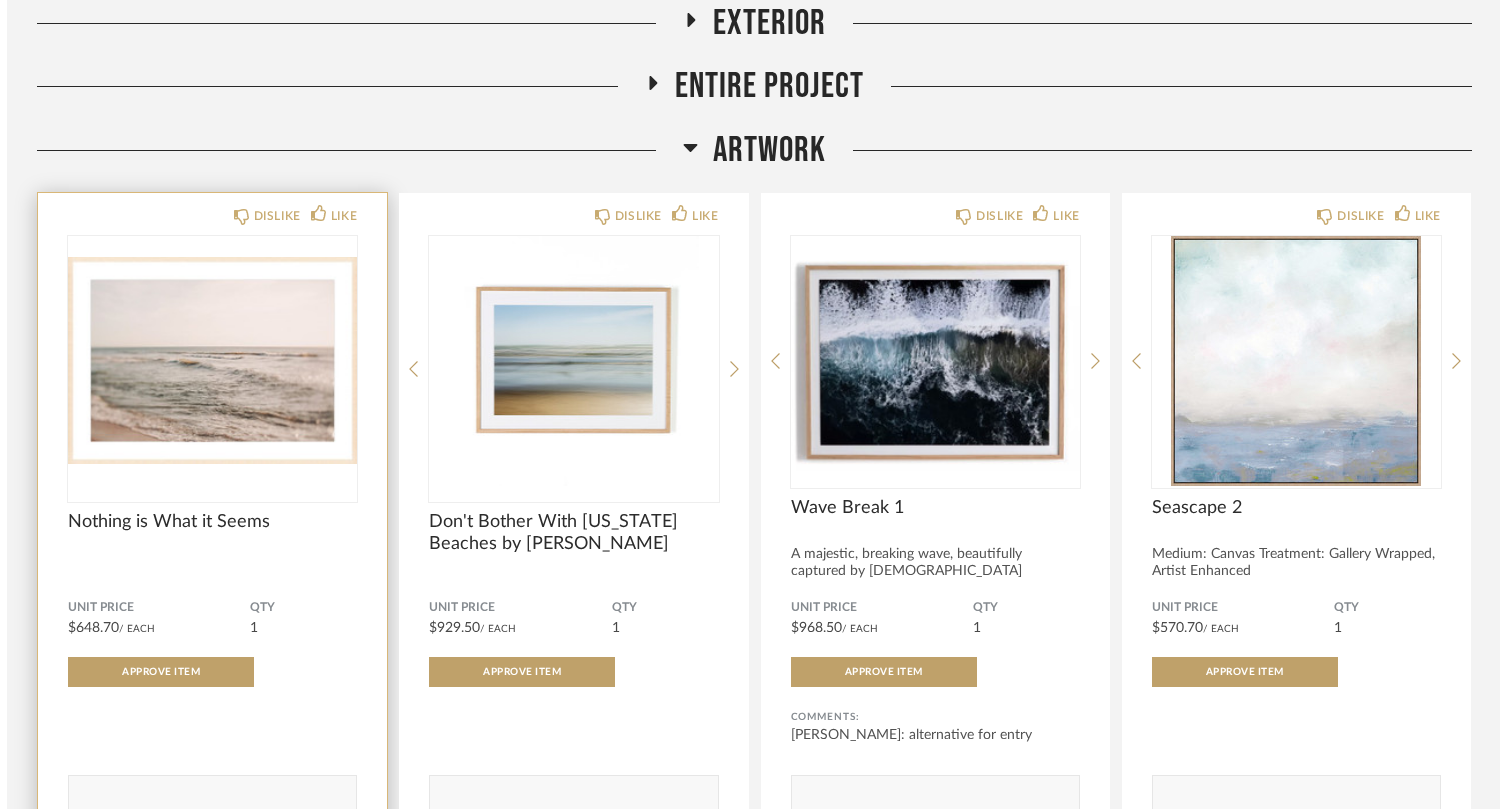 scroll, scrollTop: 0, scrollLeft: 0, axis: both 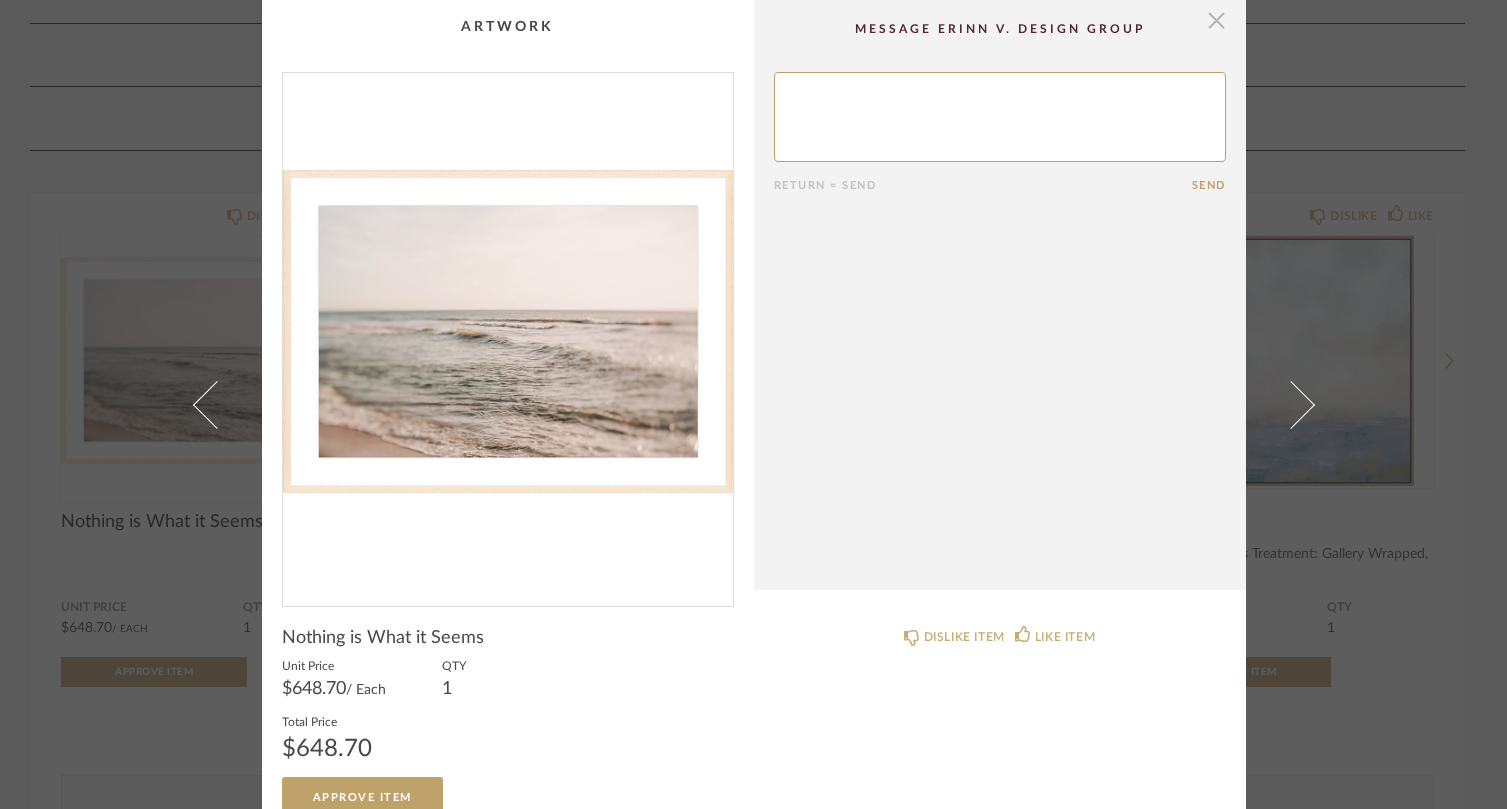 click at bounding box center [1217, 20] 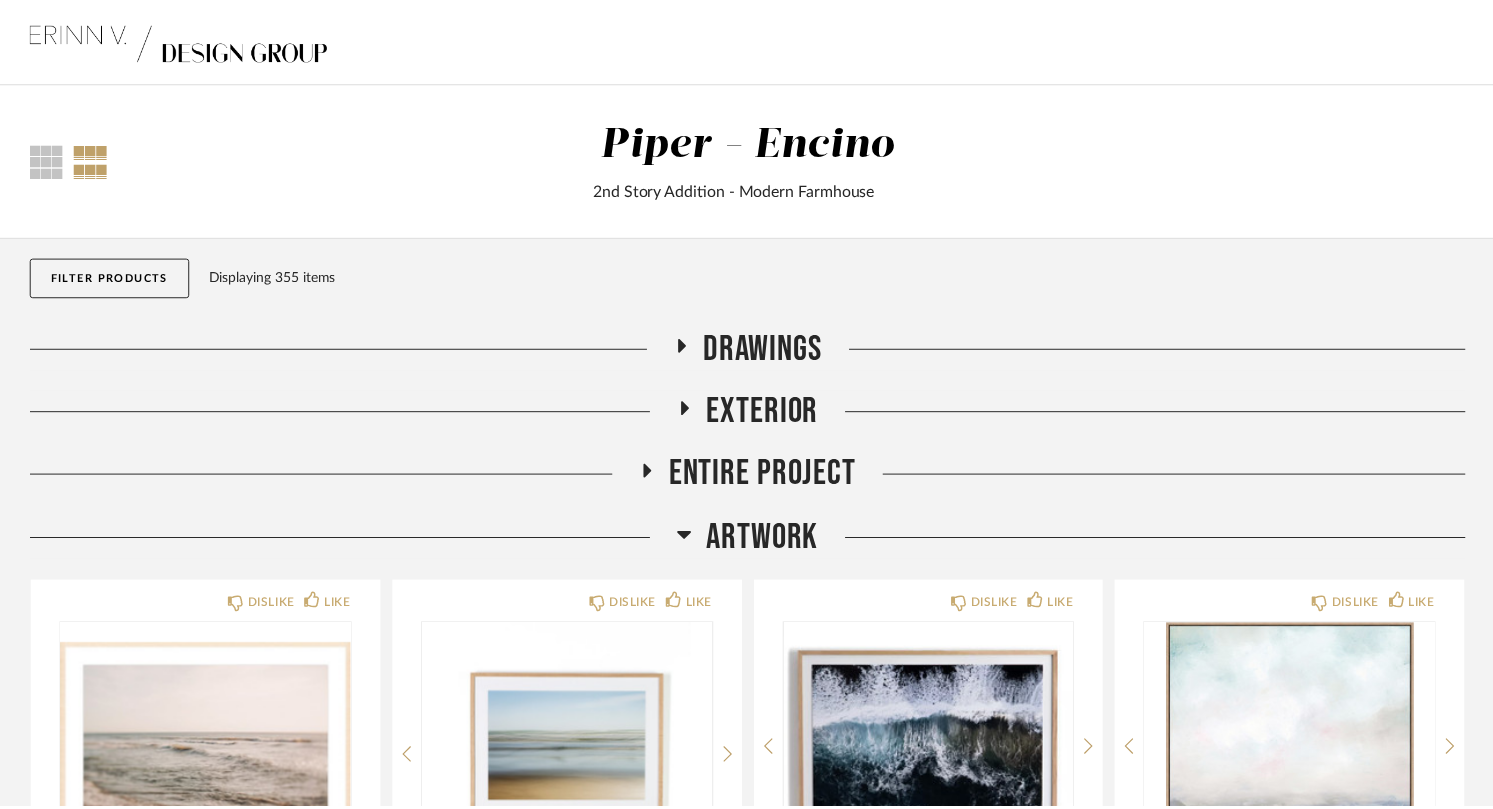 scroll, scrollTop: 388, scrollLeft: 0, axis: vertical 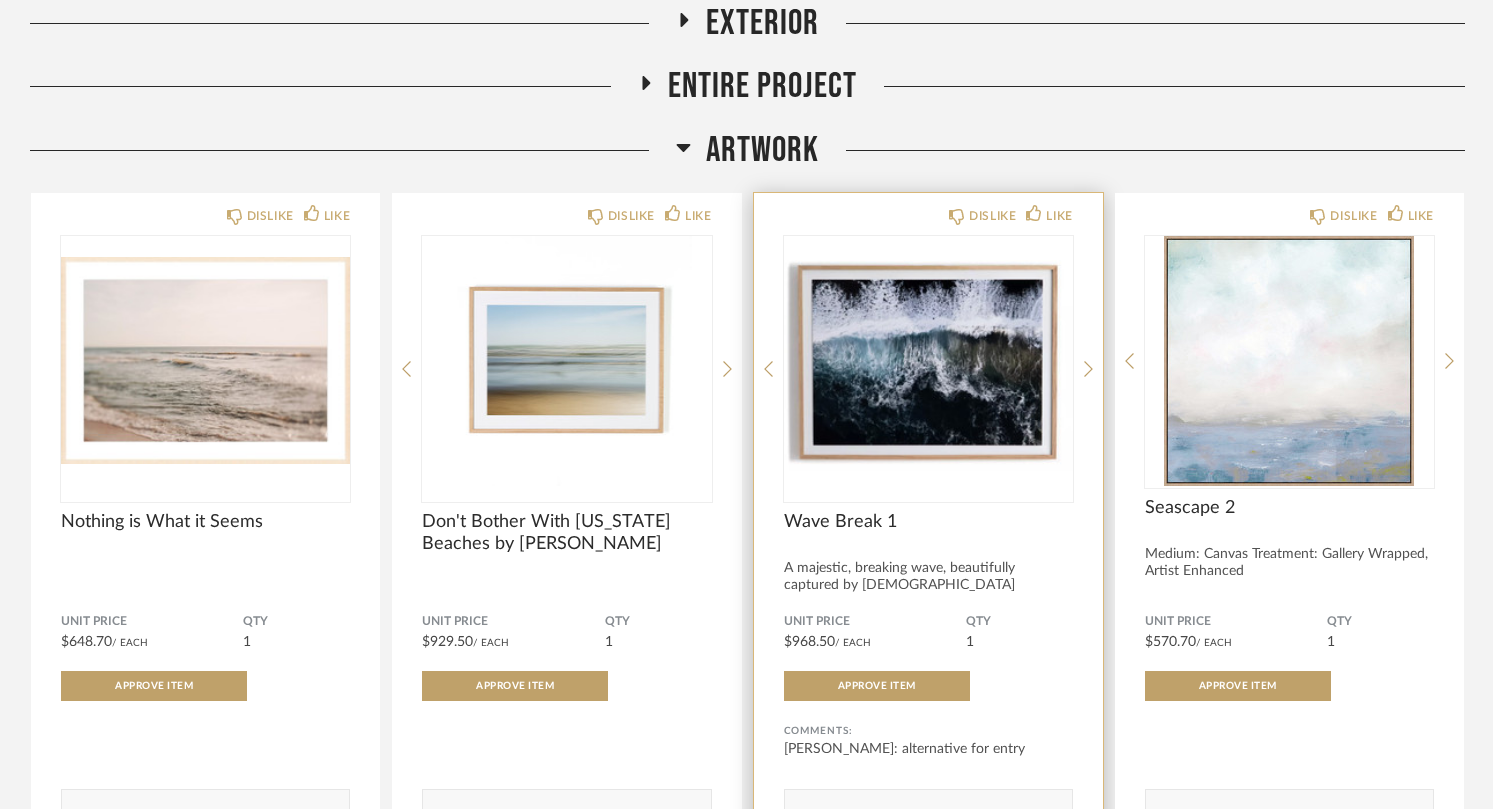 click at bounding box center [928, 361] 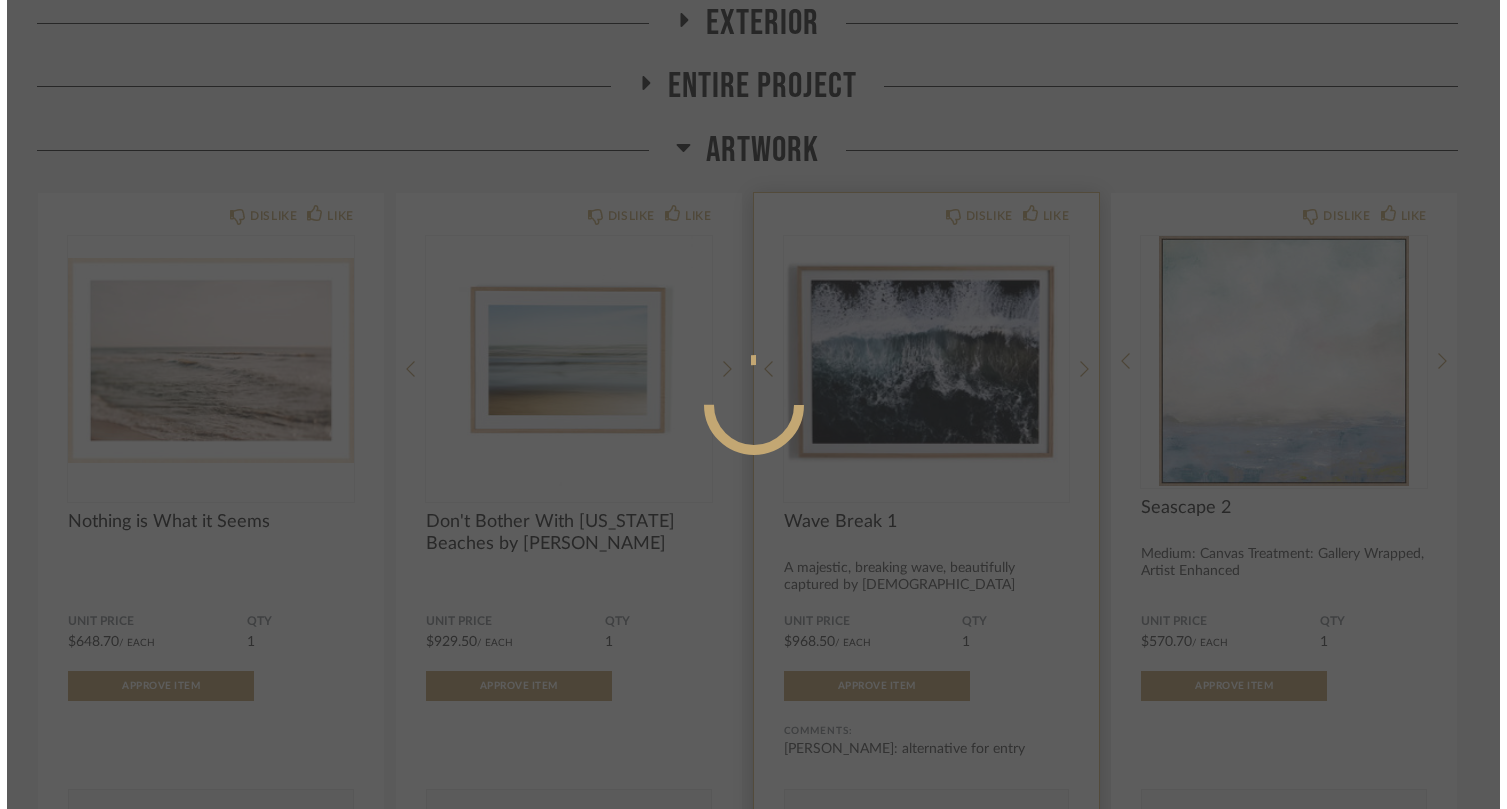 scroll, scrollTop: 0, scrollLeft: 0, axis: both 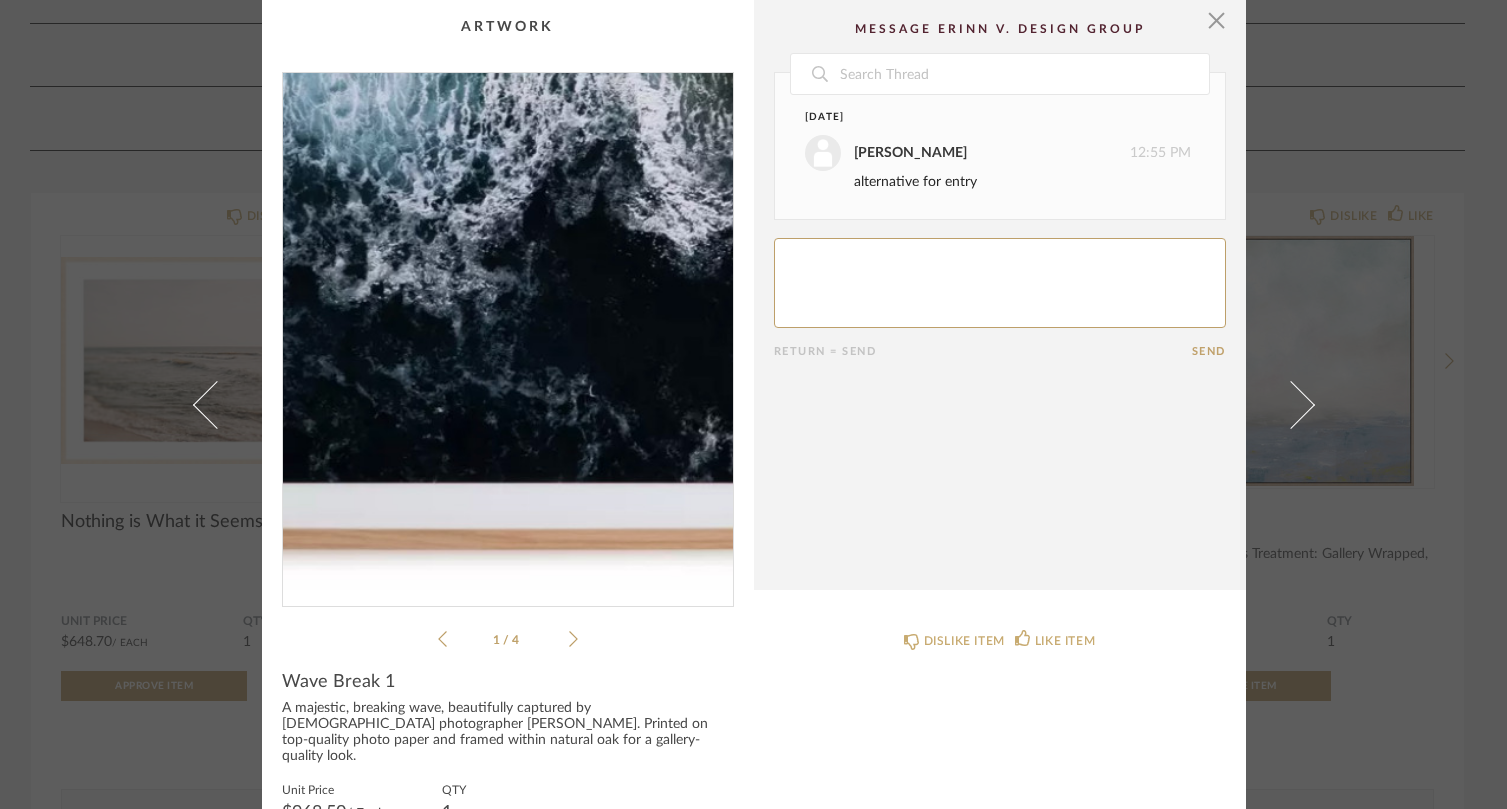 click at bounding box center (508, 331) 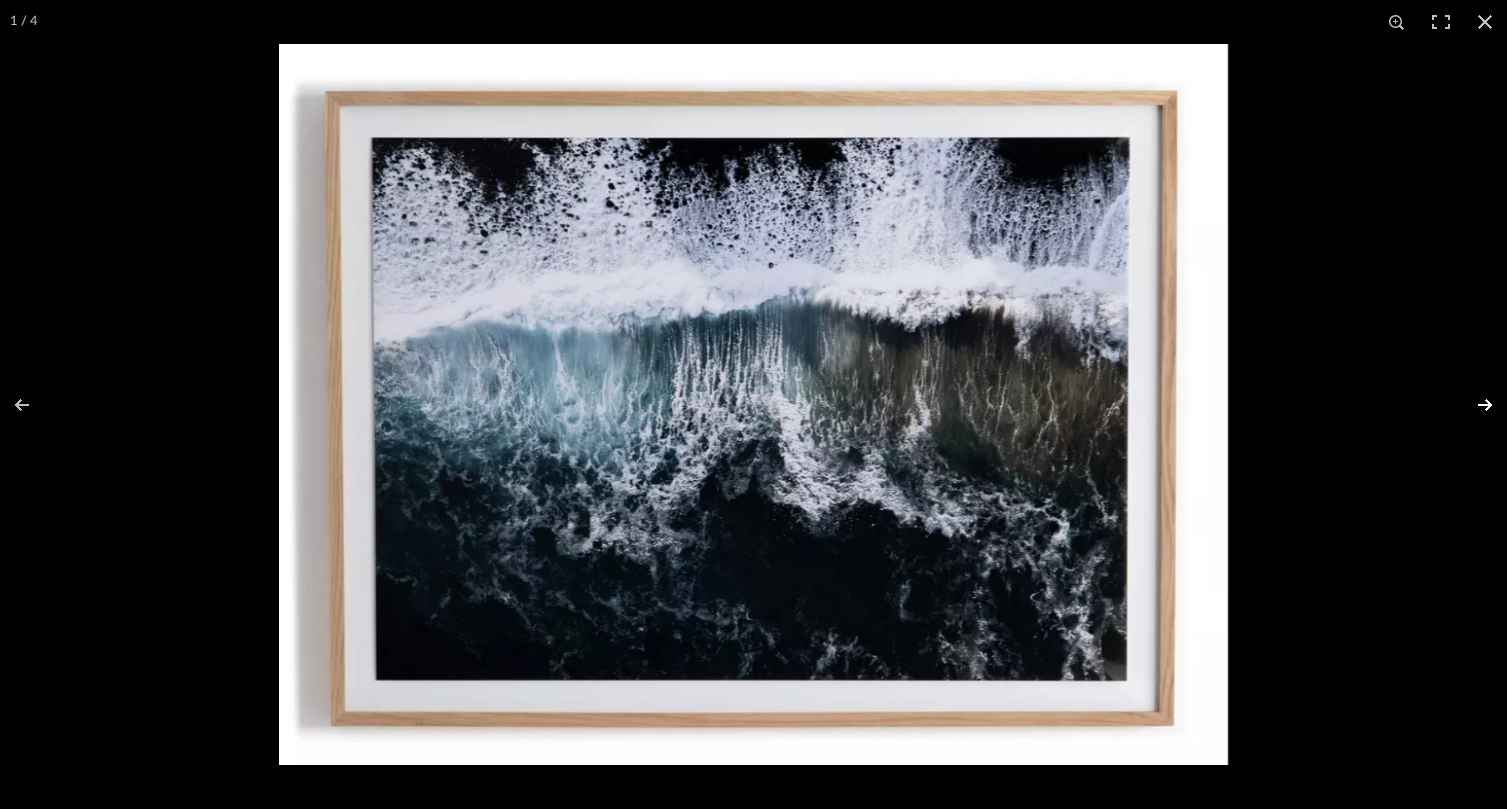 click at bounding box center [1472, 405] 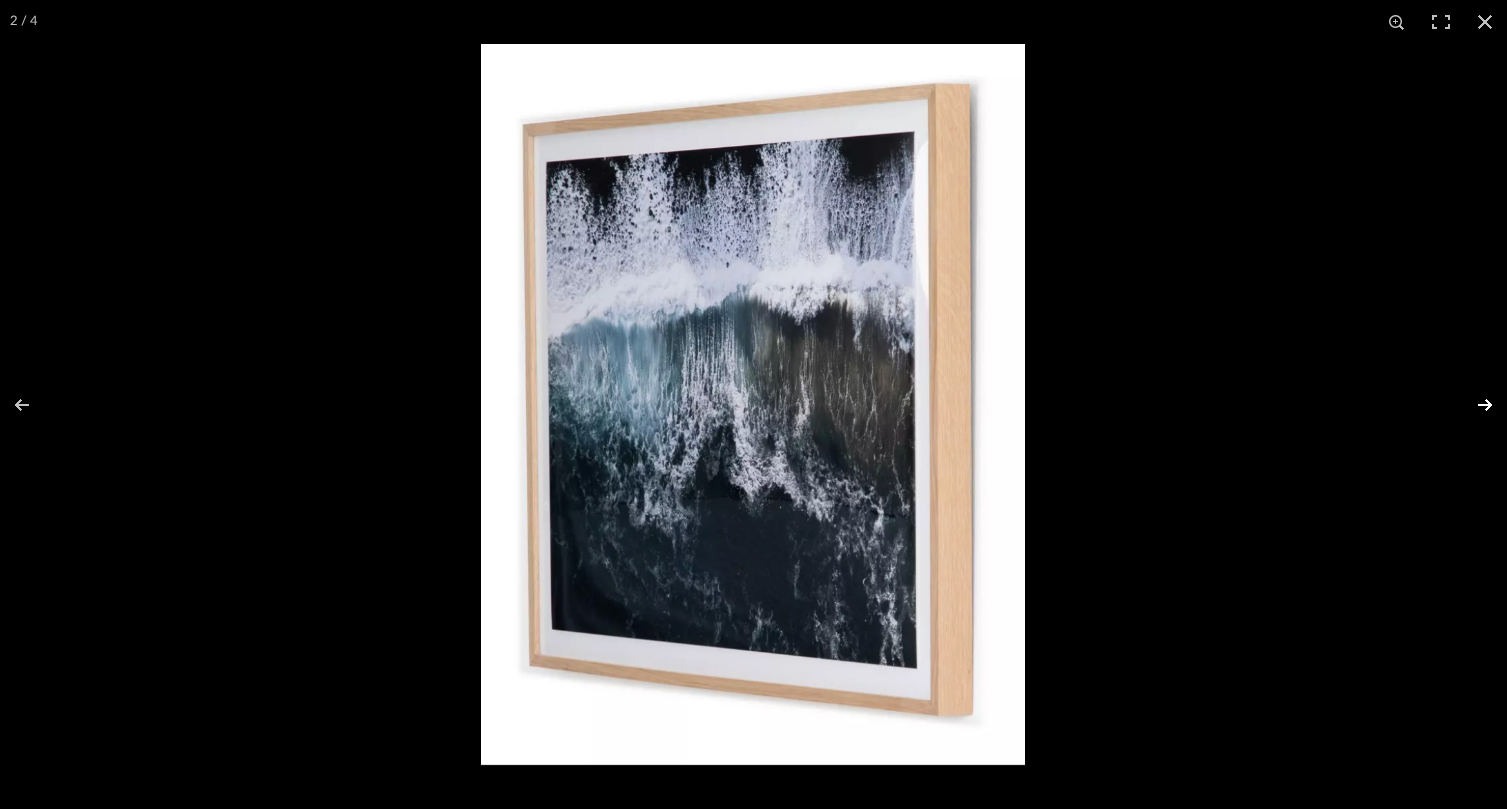 click at bounding box center [1472, 405] 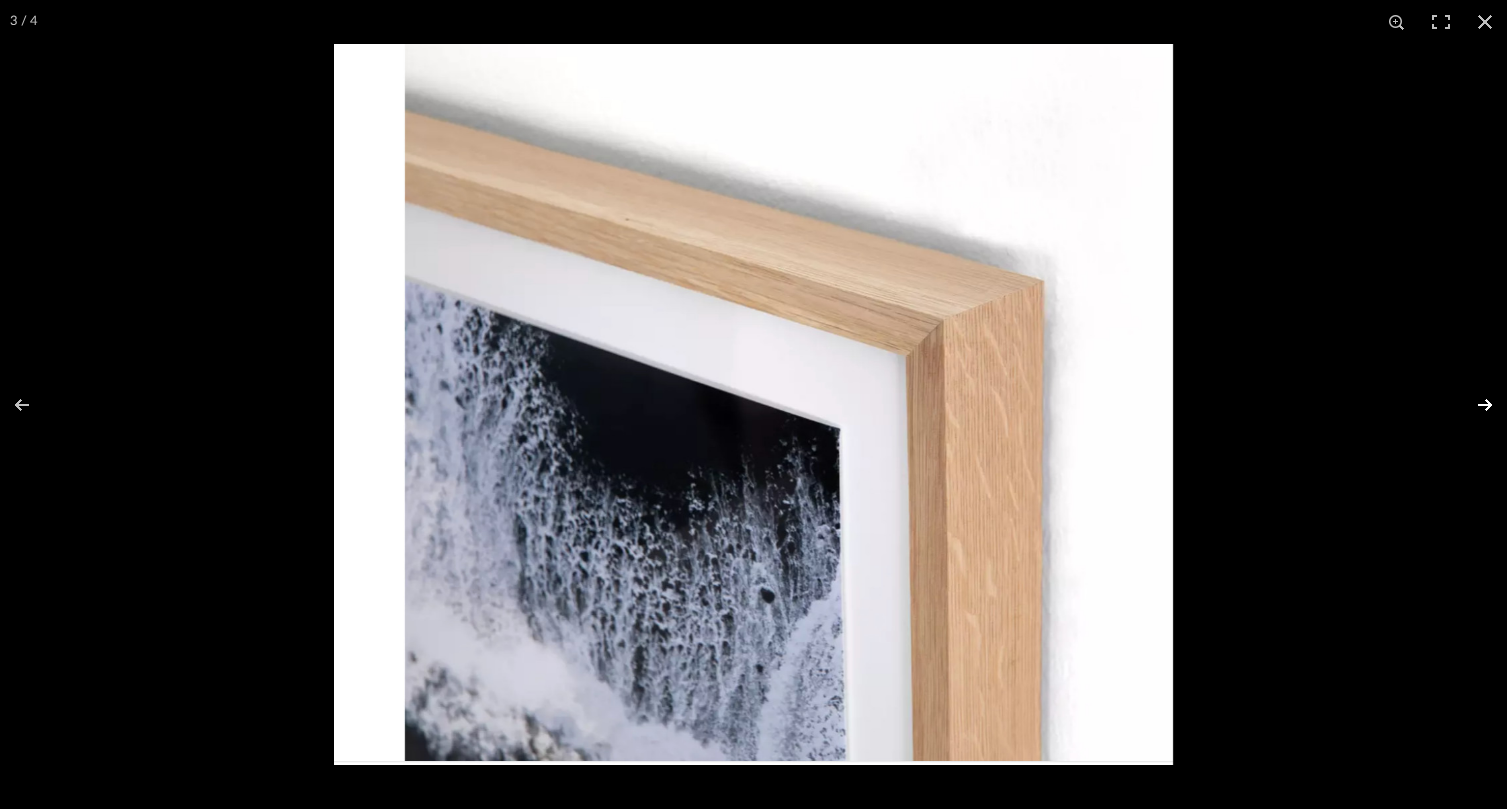 click at bounding box center (1472, 405) 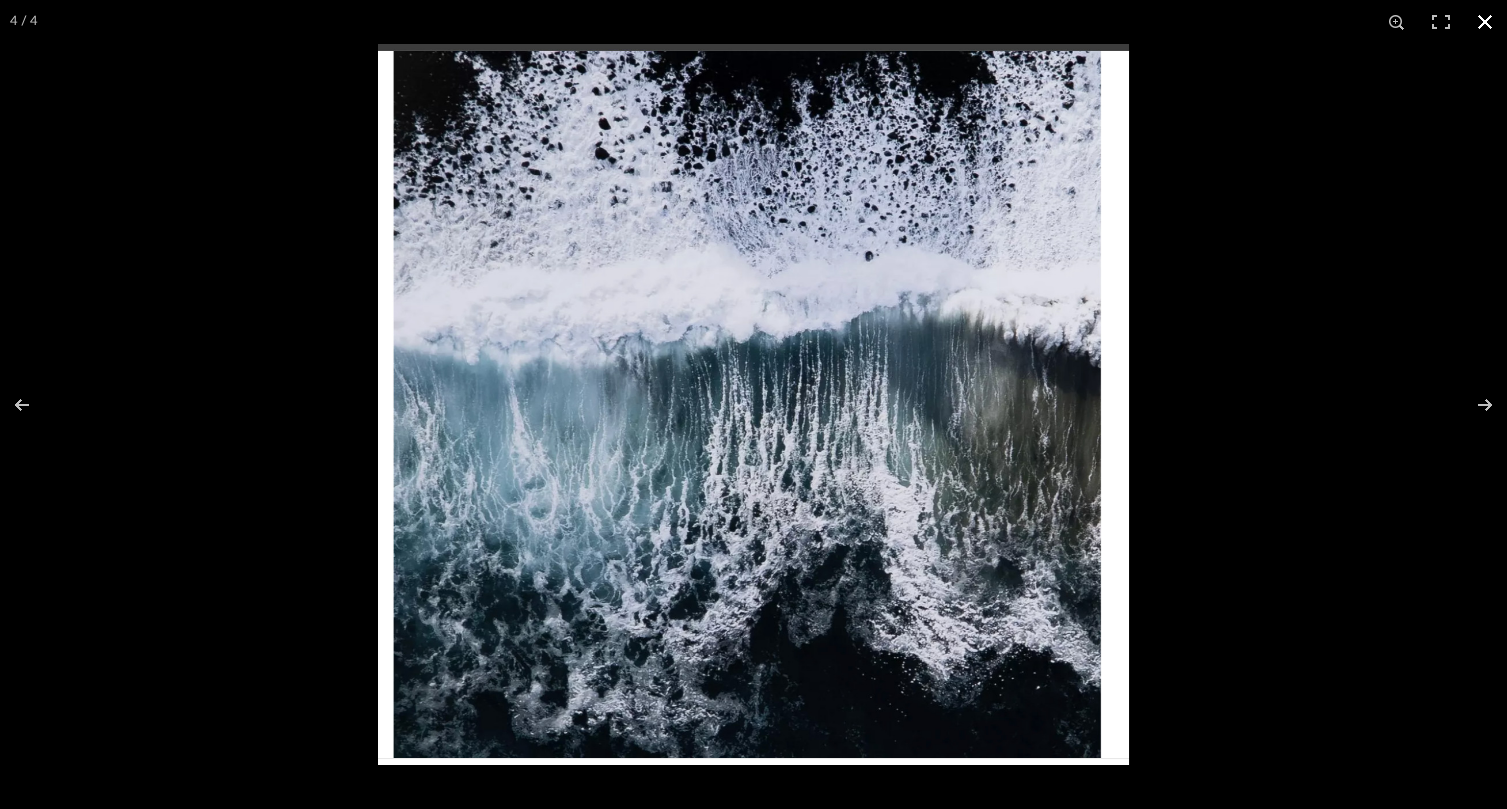 click at bounding box center [1485, 22] 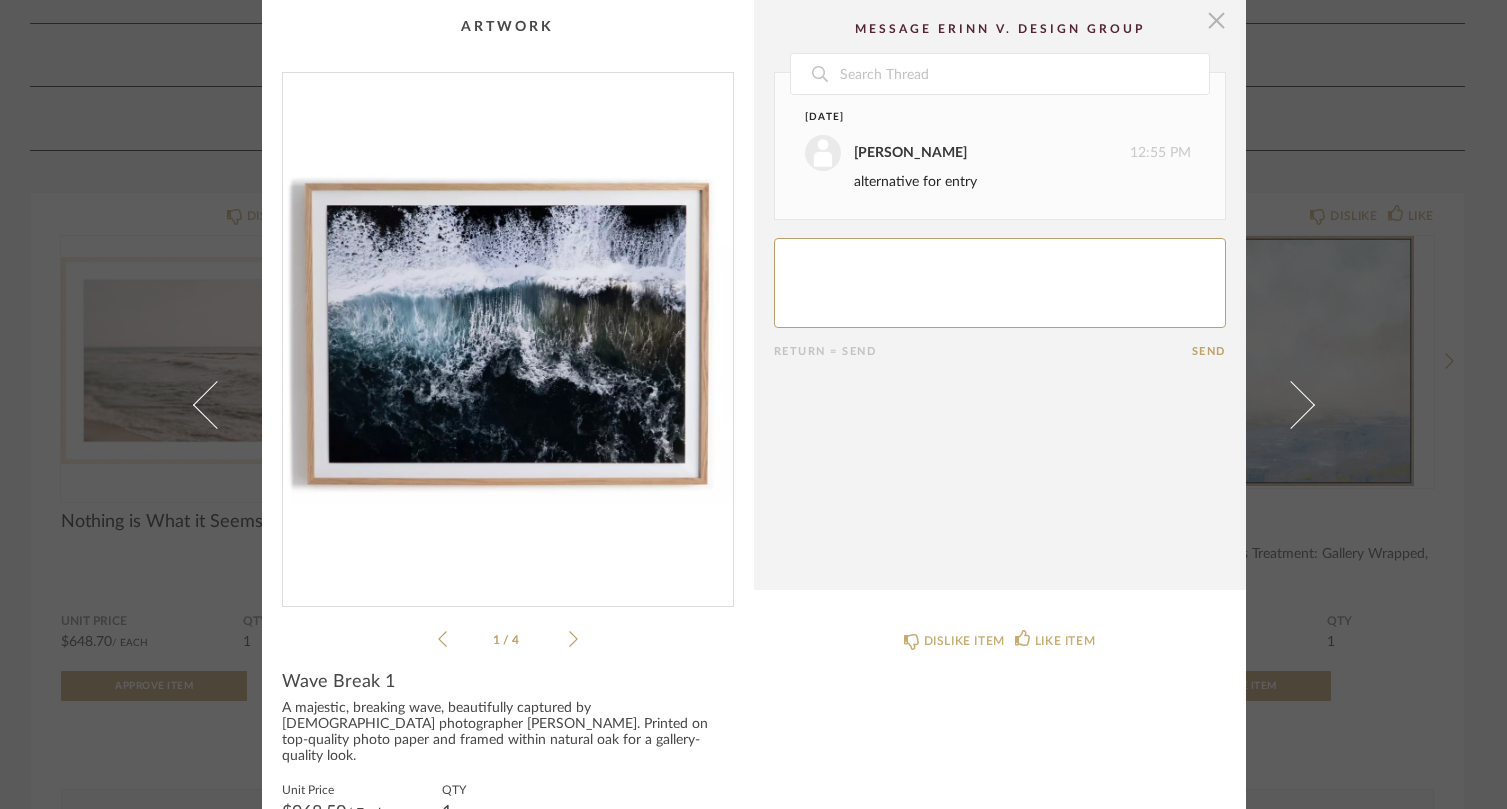 click at bounding box center (1217, 20) 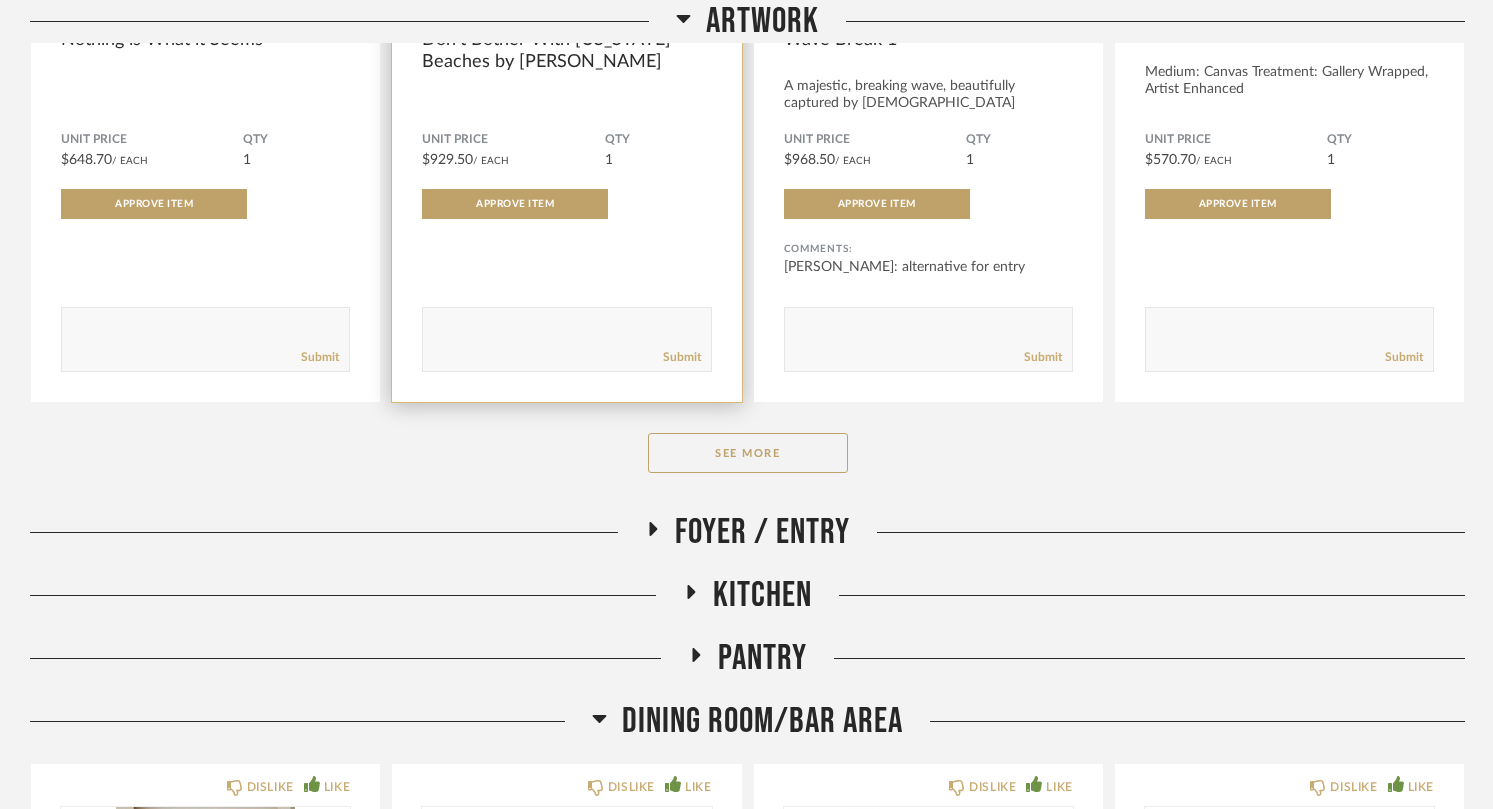 scroll, scrollTop: 872, scrollLeft: 0, axis: vertical 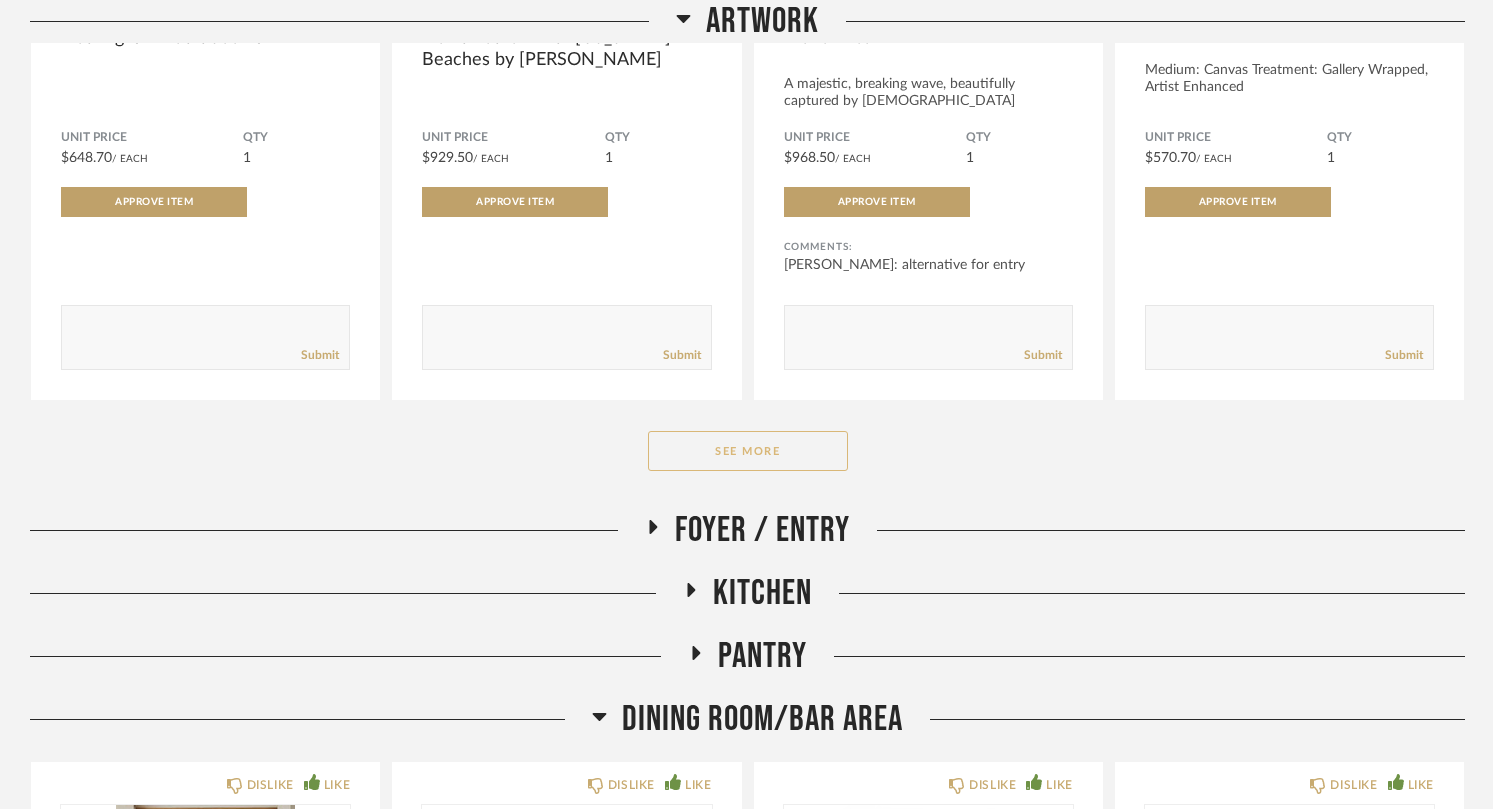 click on "See More" 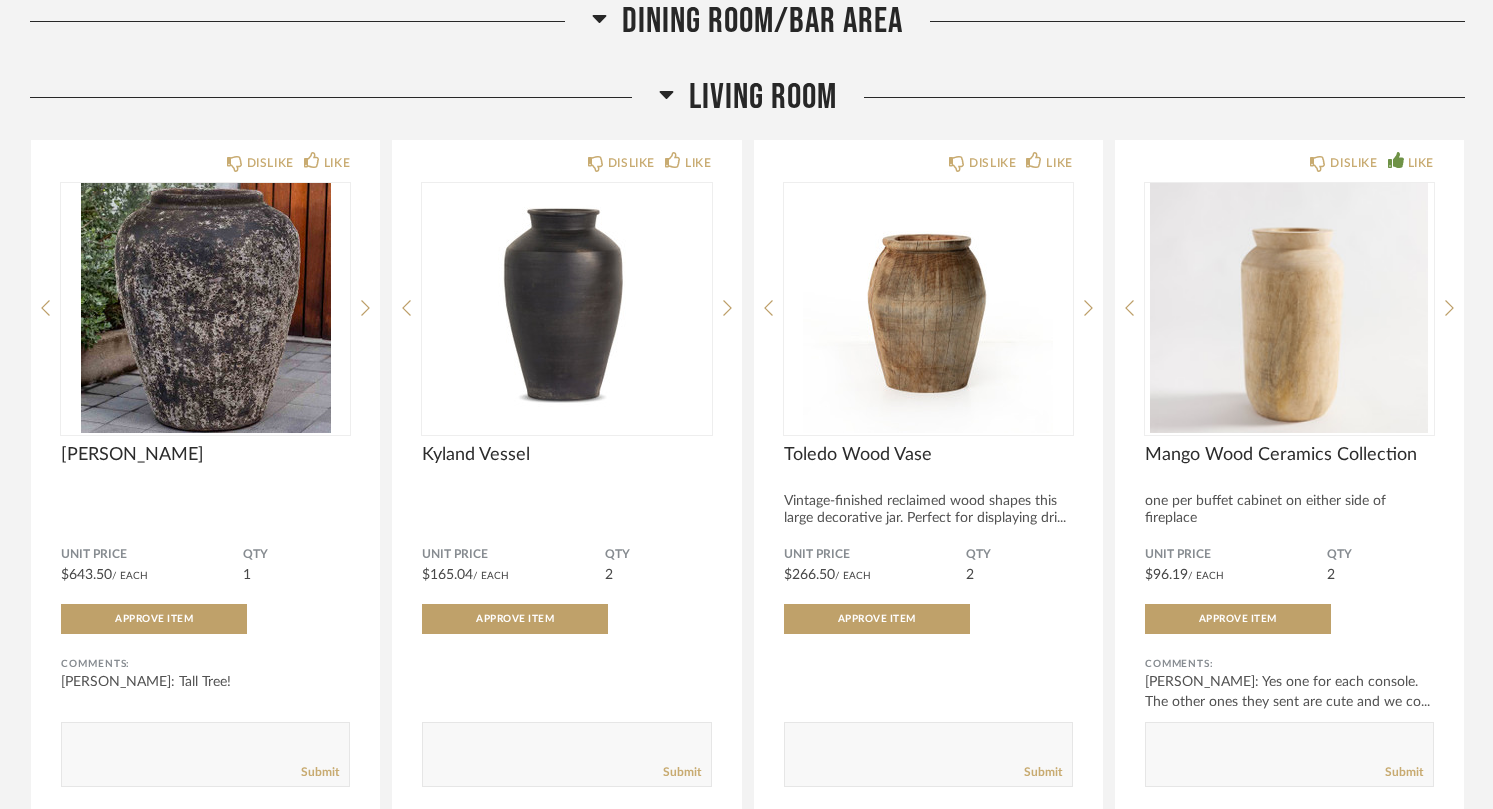scroll, scrollTop: 5146, scrollLeft: 0, axis: vertical 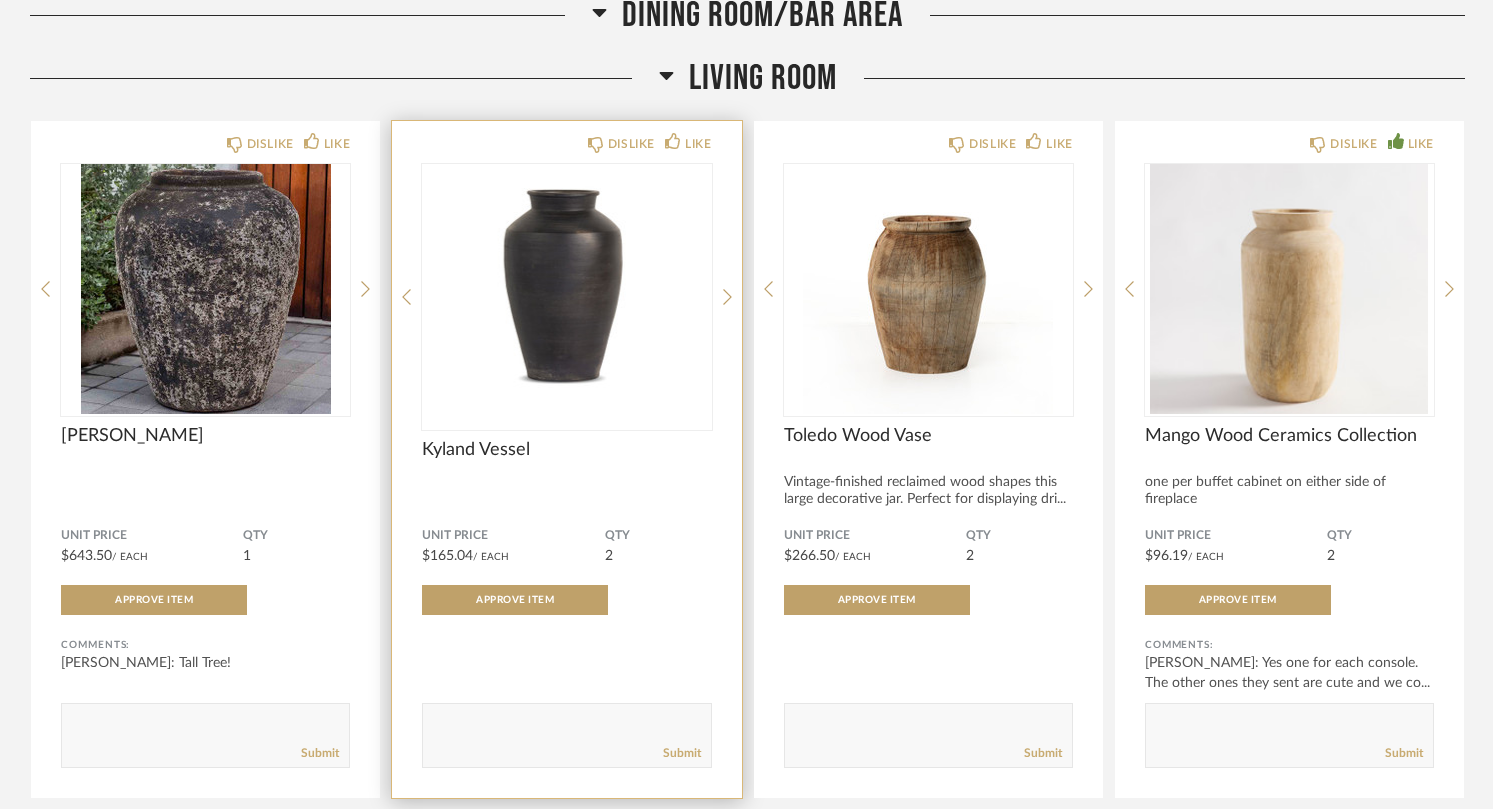 click at bounding box center [566, 289] 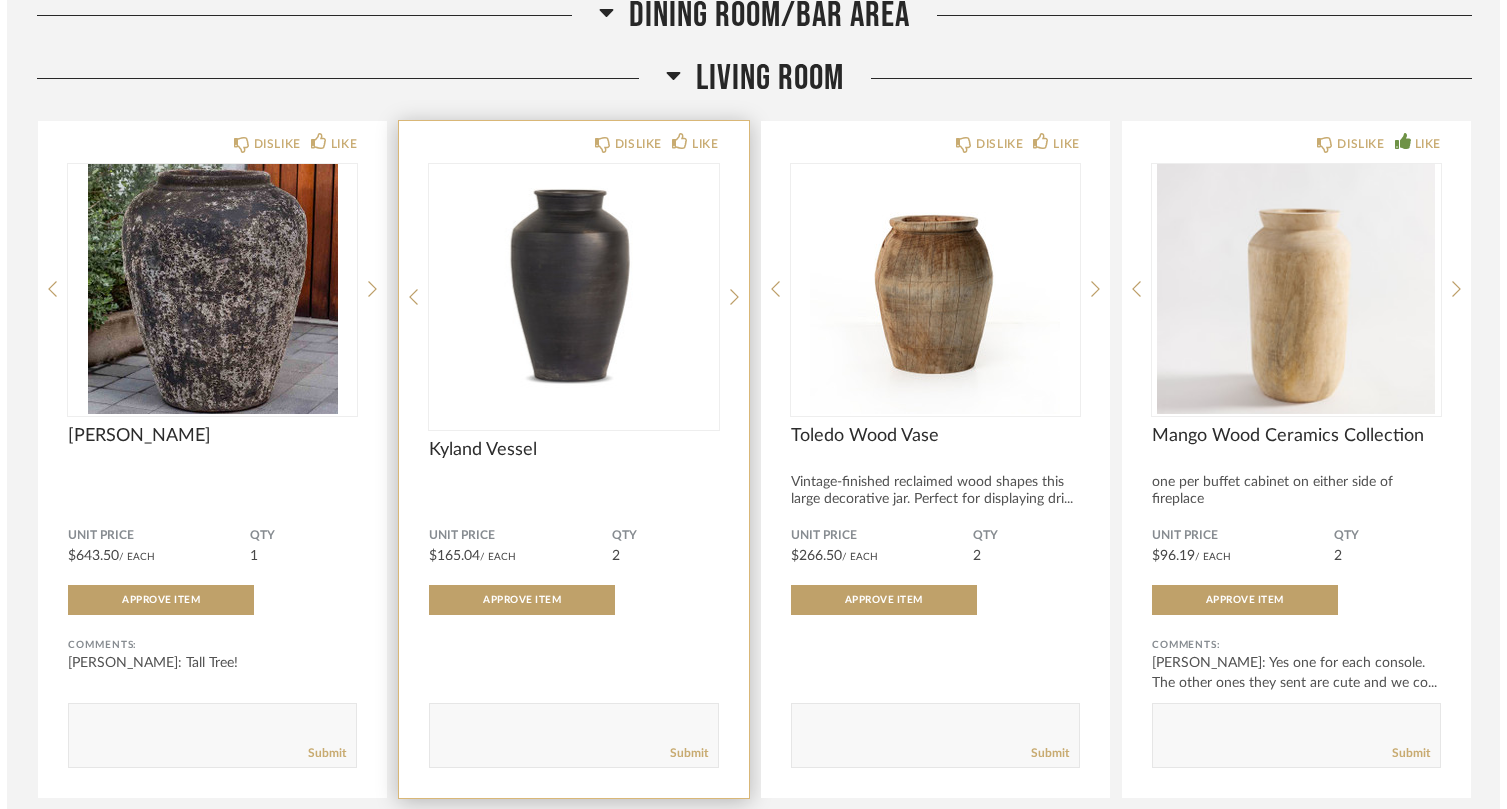 scroll, scrollTop: 0, scrollLeft: 0, axis: both 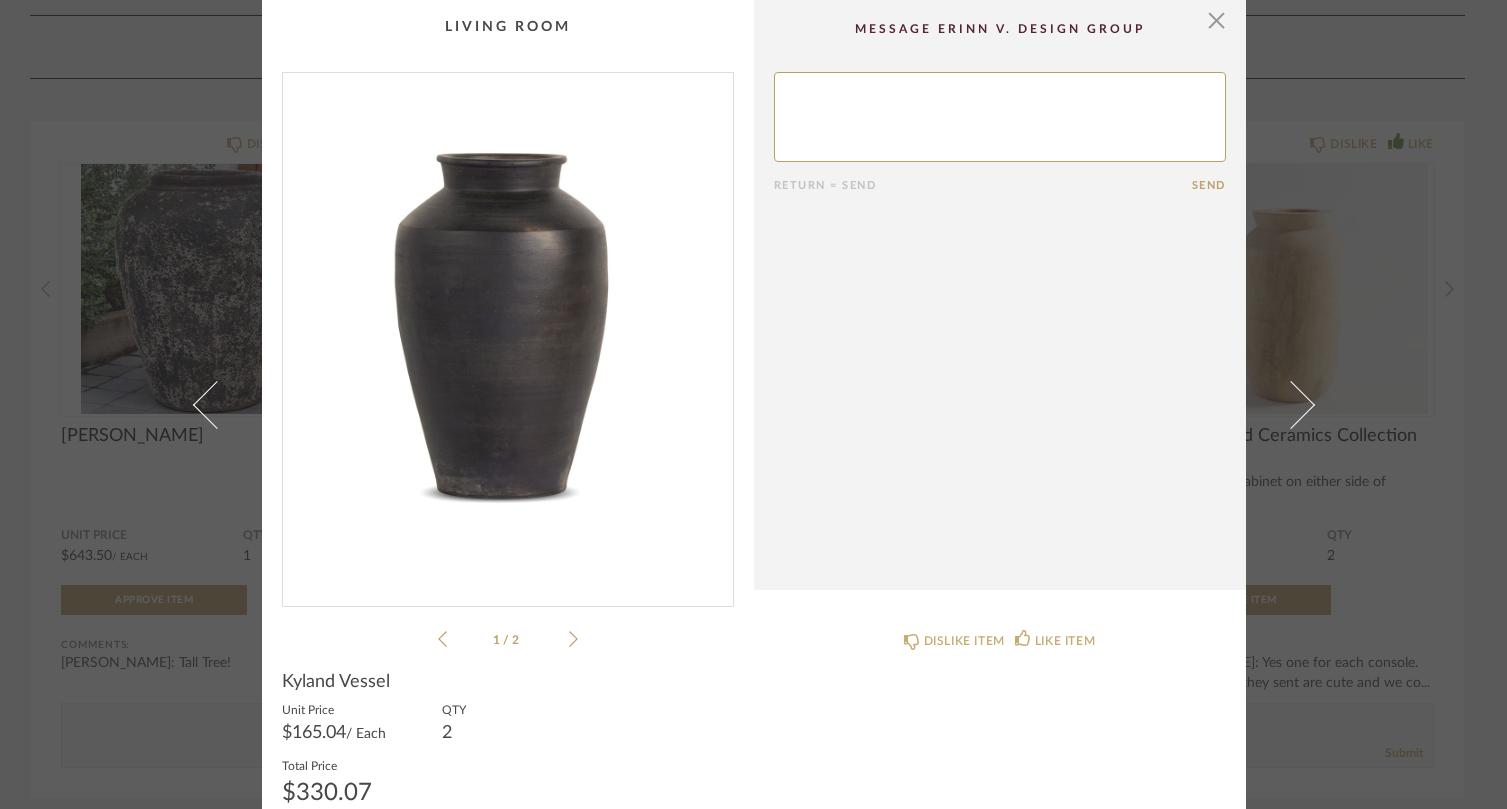 click 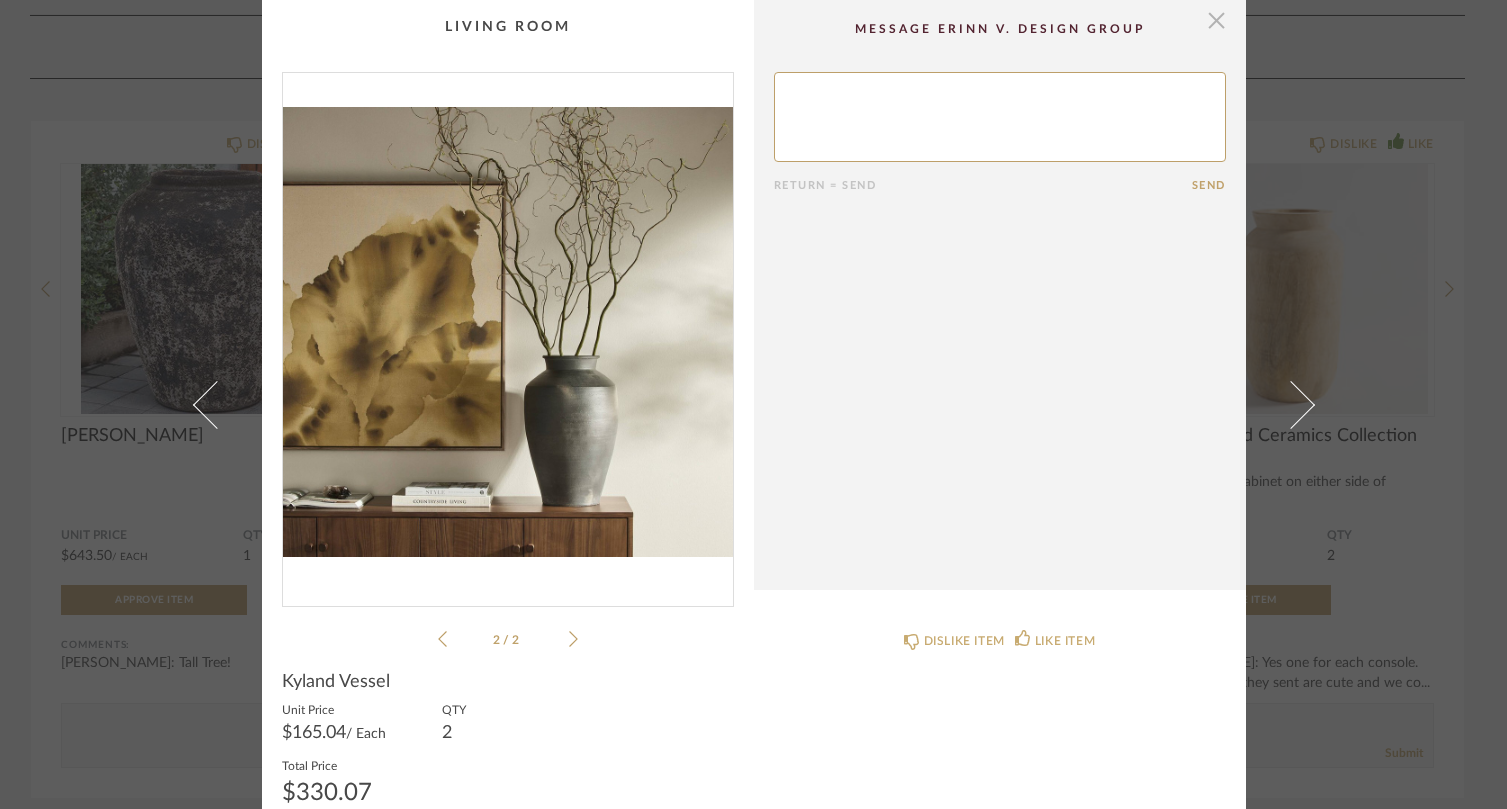 click at bounding box center (1217, 20) 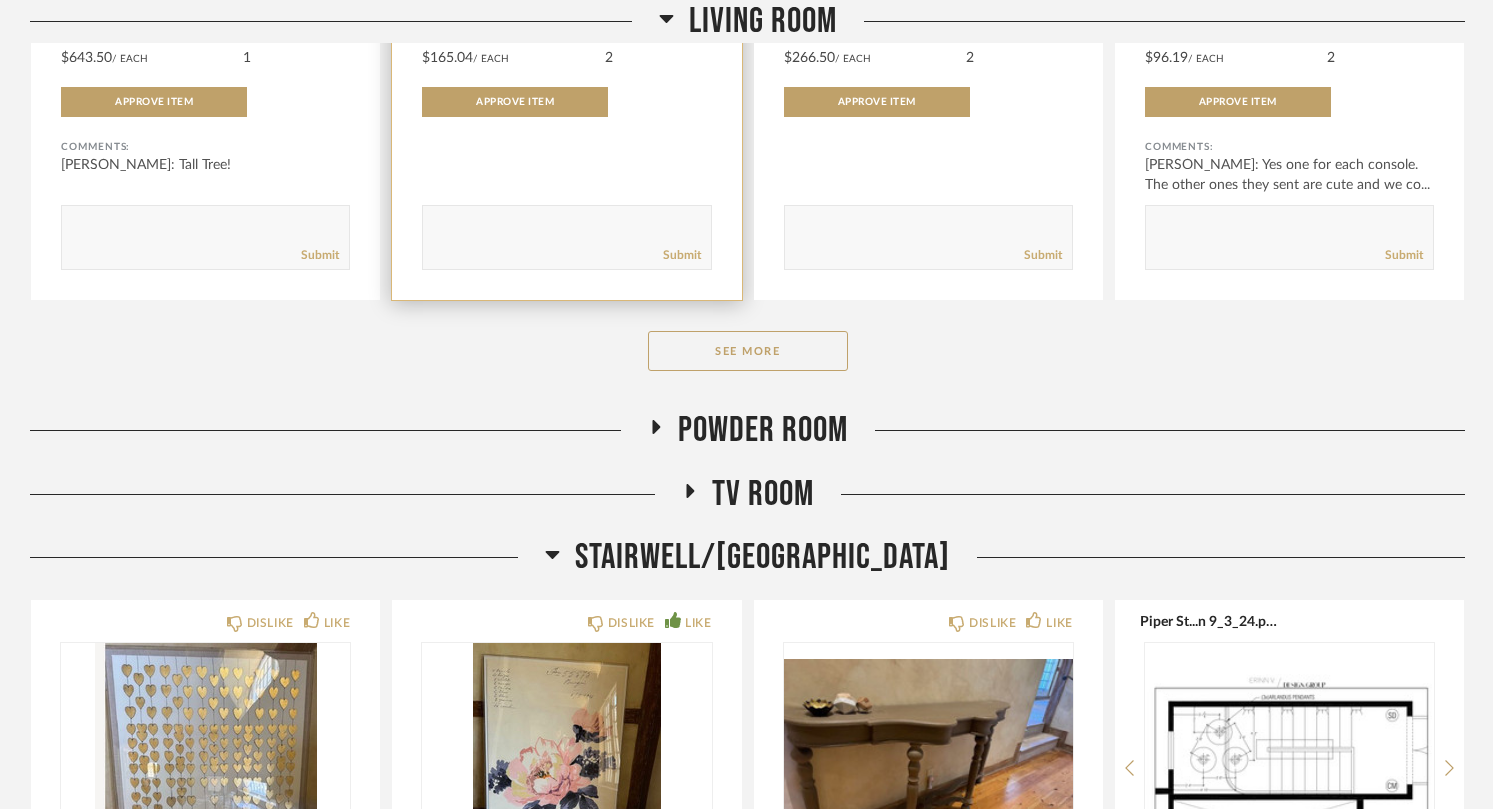 scroll, scrollTop: 5548, scrollLeft: 0, axis: vertical 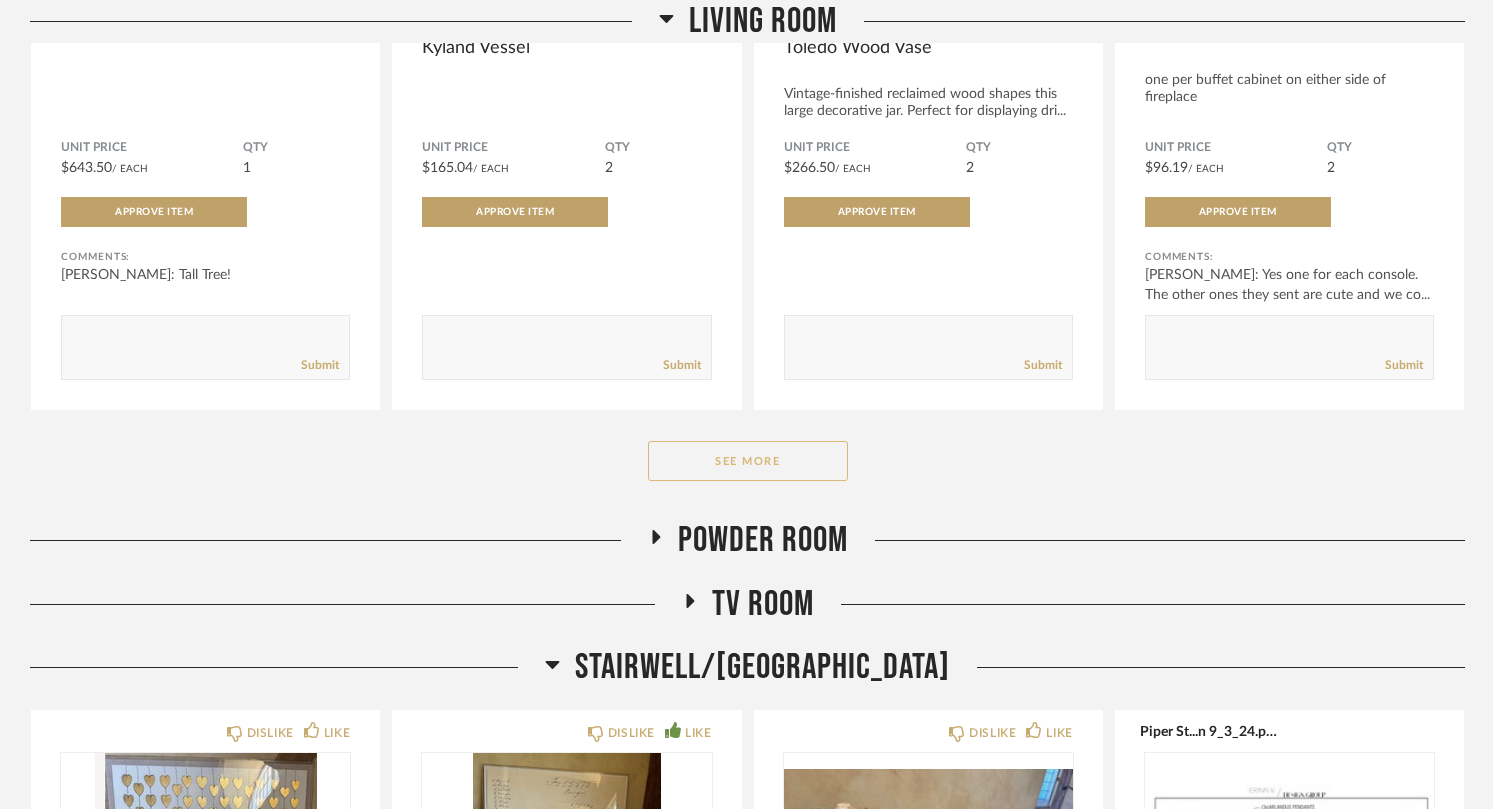 click on "See More" 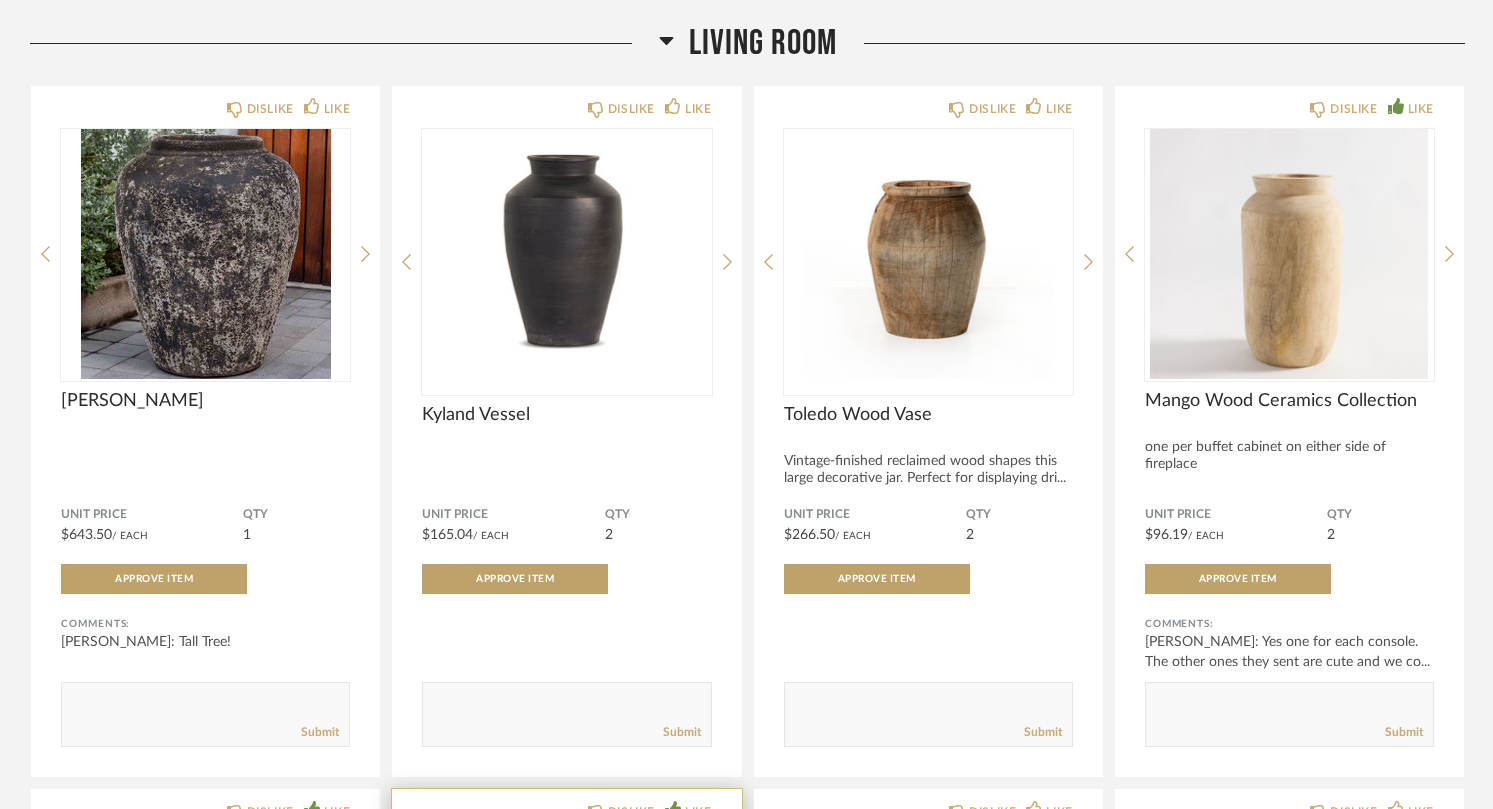 scroll, scrollTop: 4810, scrollLeft: 0, axis: vertical 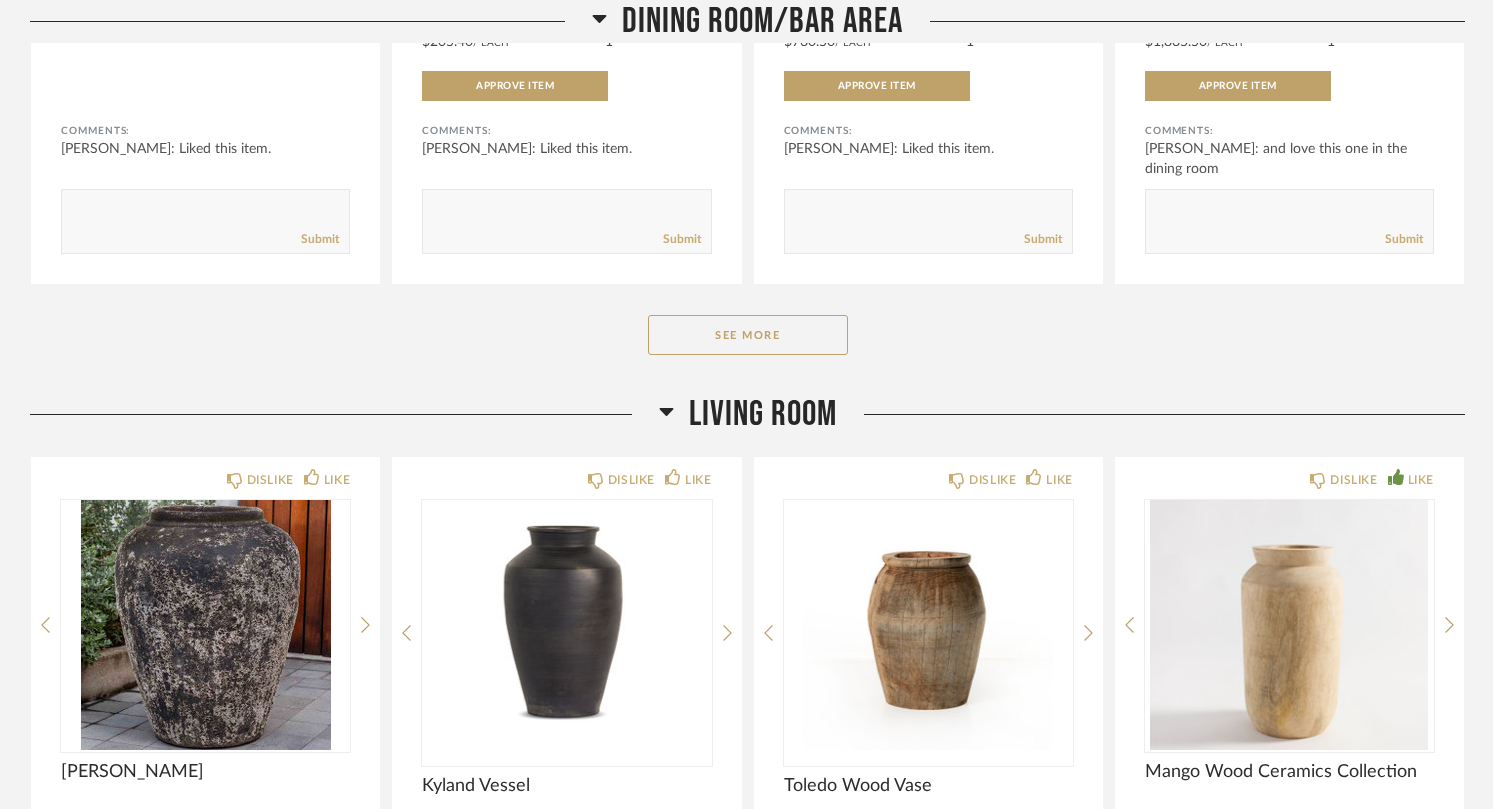 click 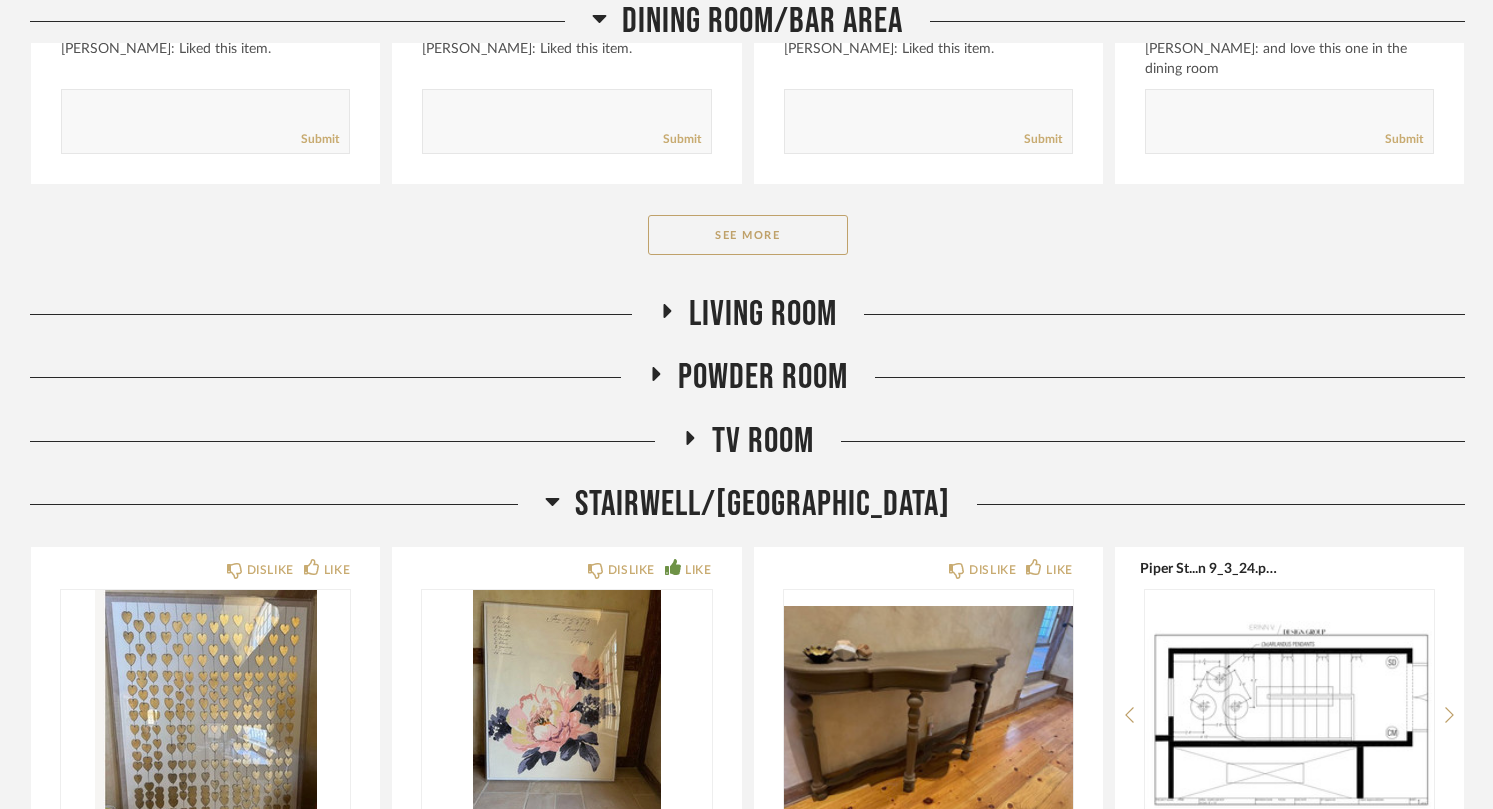 scroll, scrollTop: 4978, scrollLeft: 0, axis: vertical 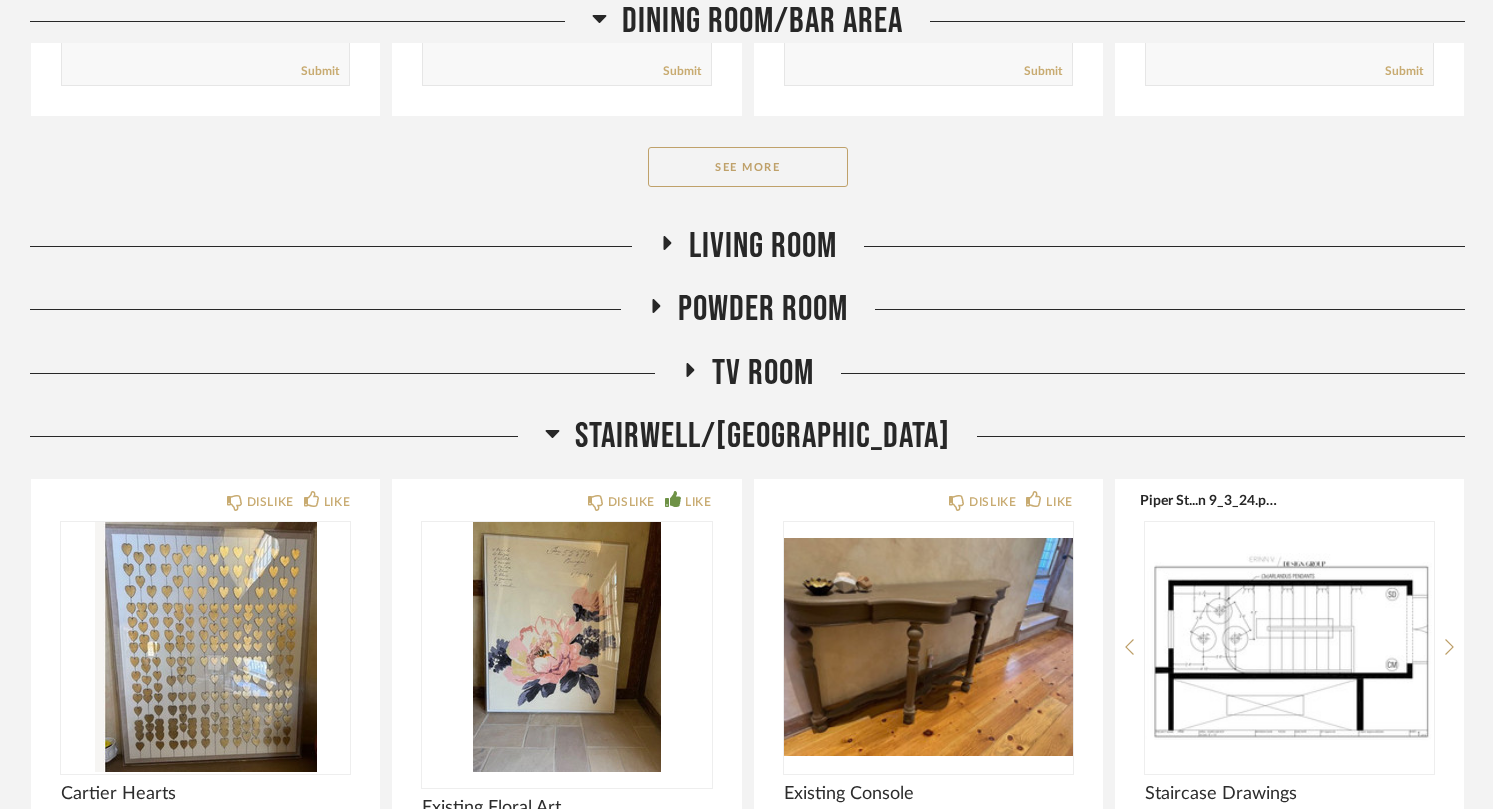 click 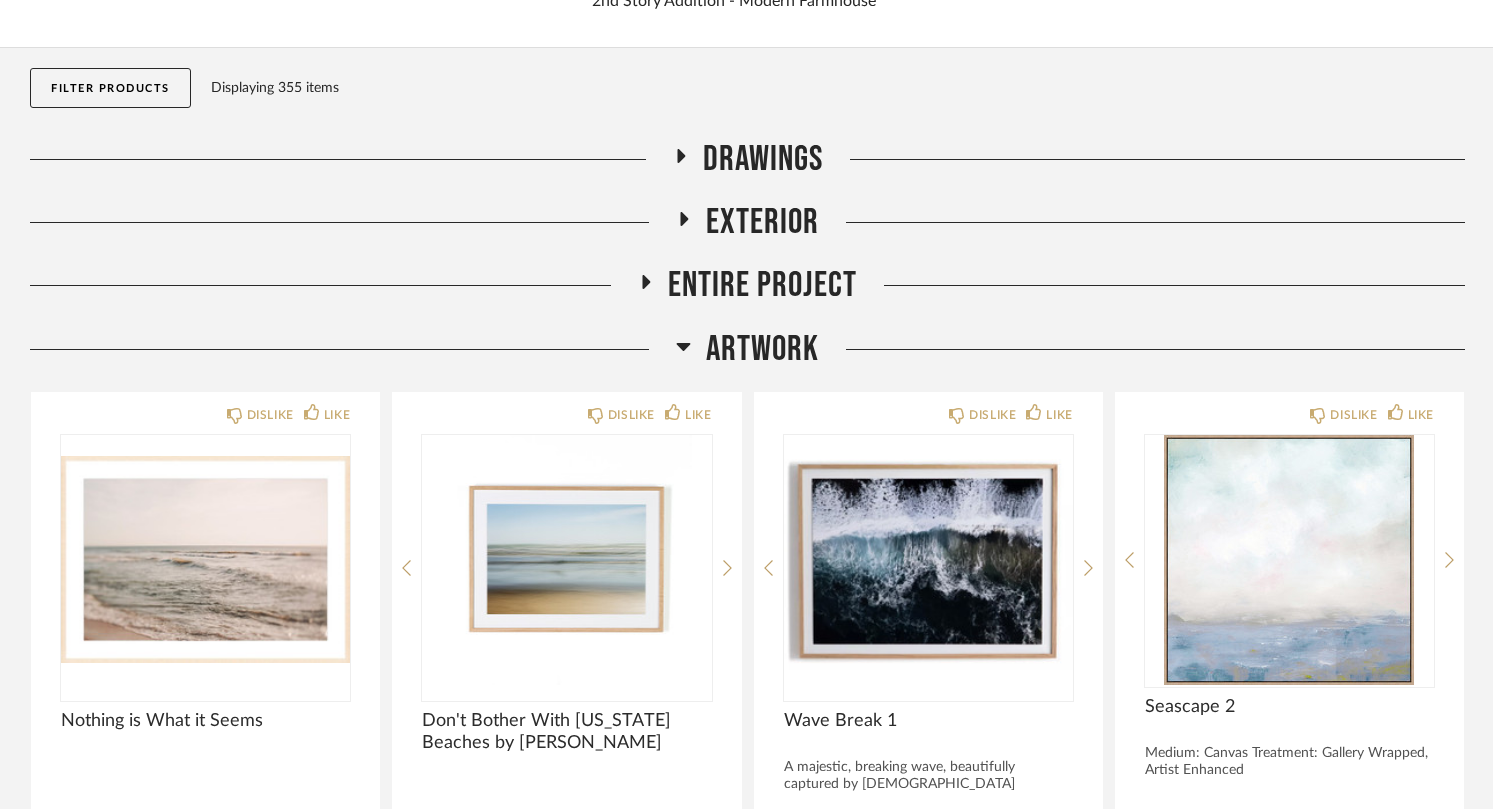 scroll, scrollTop: 0, scrollLeft: 0, axis: both 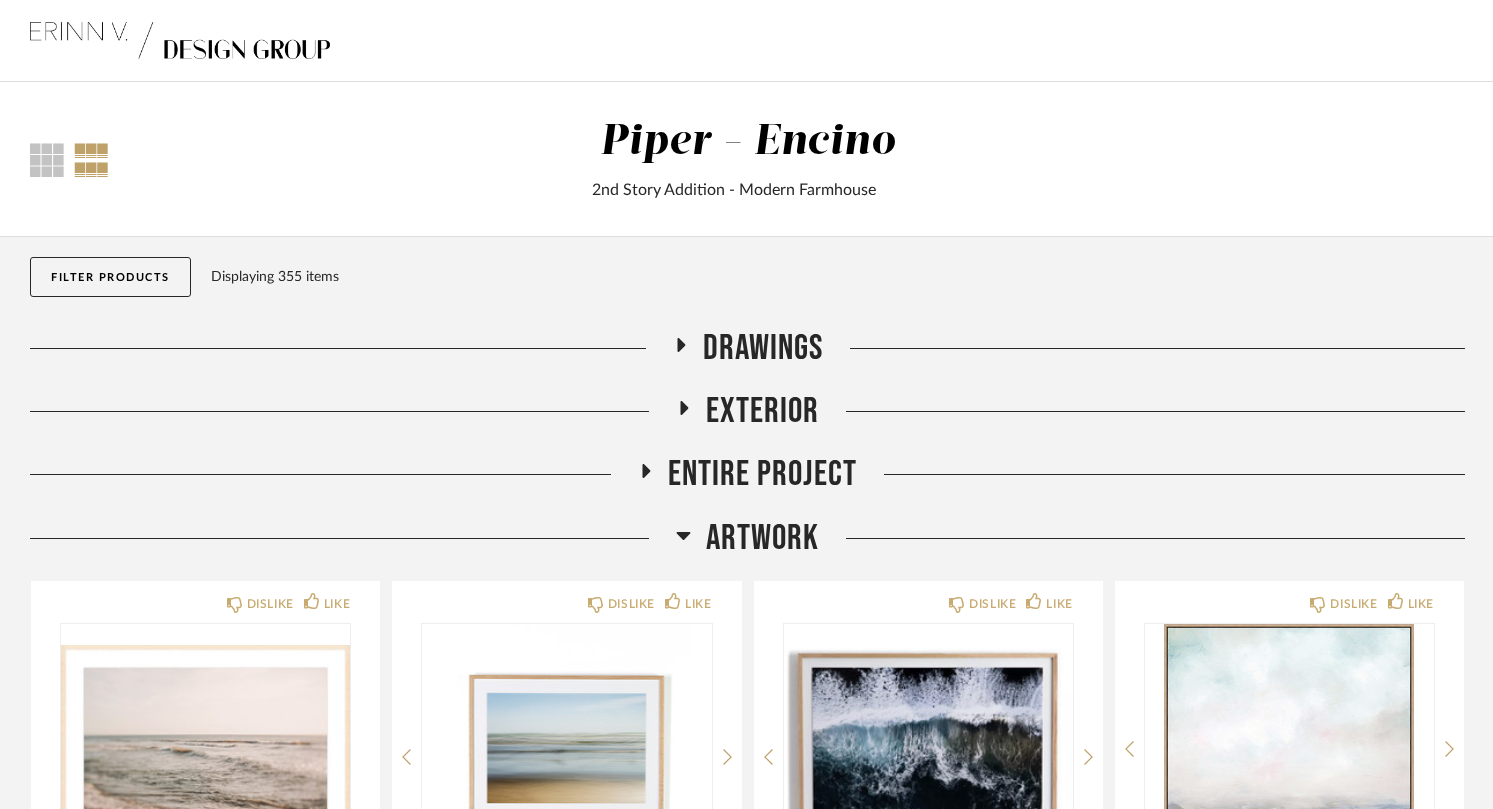 click 